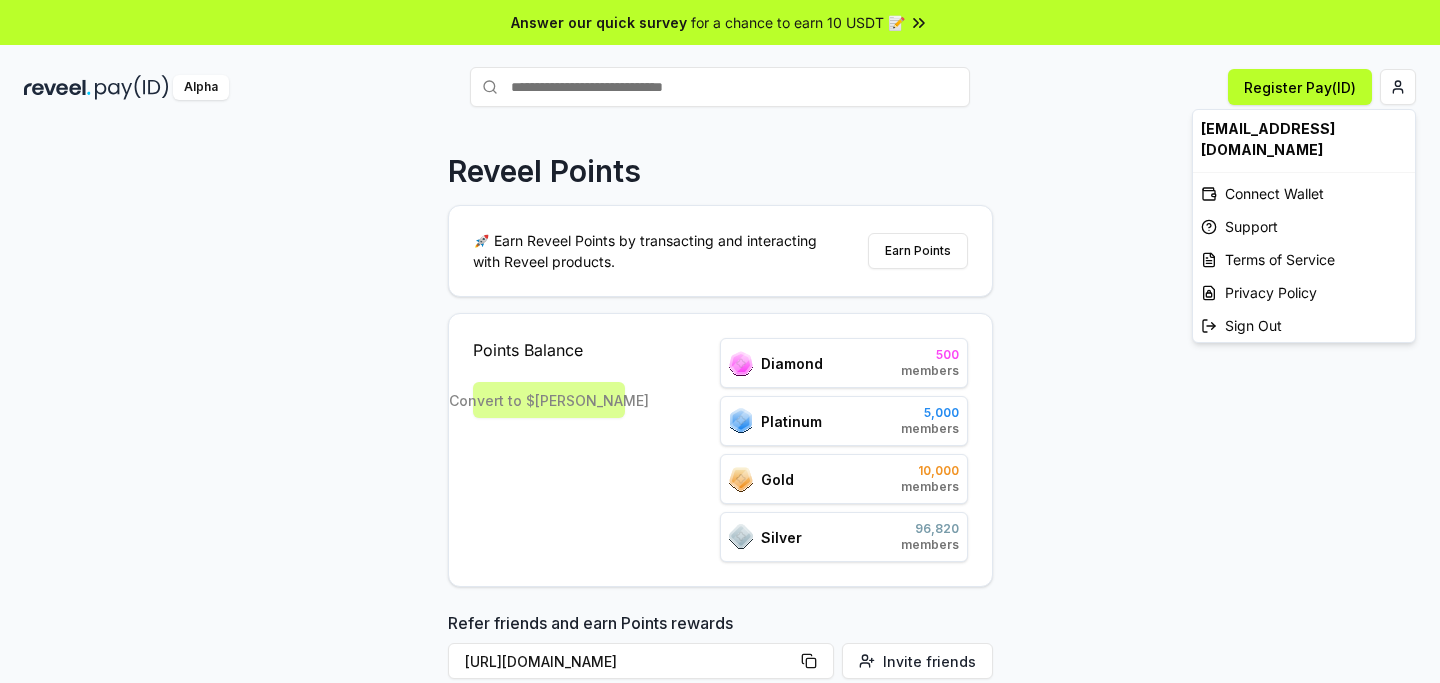 scroll, scrollTop: 0, scrollLeft: 0, axis: both 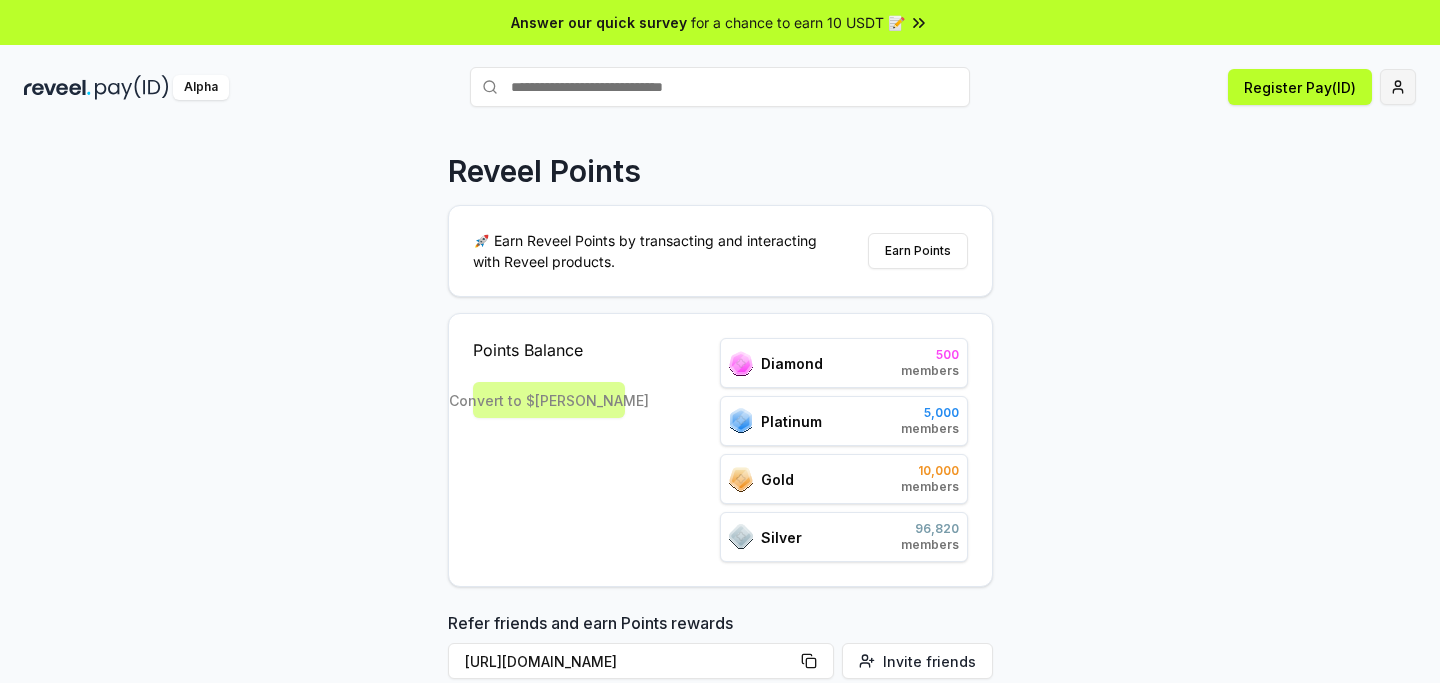 click on "Answer our quick survey for a chance to earn 10 USDT 📝 Alpha Register Pay(ID) Reveel Points  🚀 Earn Reveel Points by transacting and interacting with Reveel products. Earn Points Points Balance  Convert to $[PERSON_NAME] 500 members Platinum 5,000 members Gold 10,000 members Silver 96,820 members Refer friends and earn Points rewards [URL][DOMAIN_NAME] Invite friends Join the discussion on Discord Join Discord     31.2K community members" at bounding box center [720, 341] 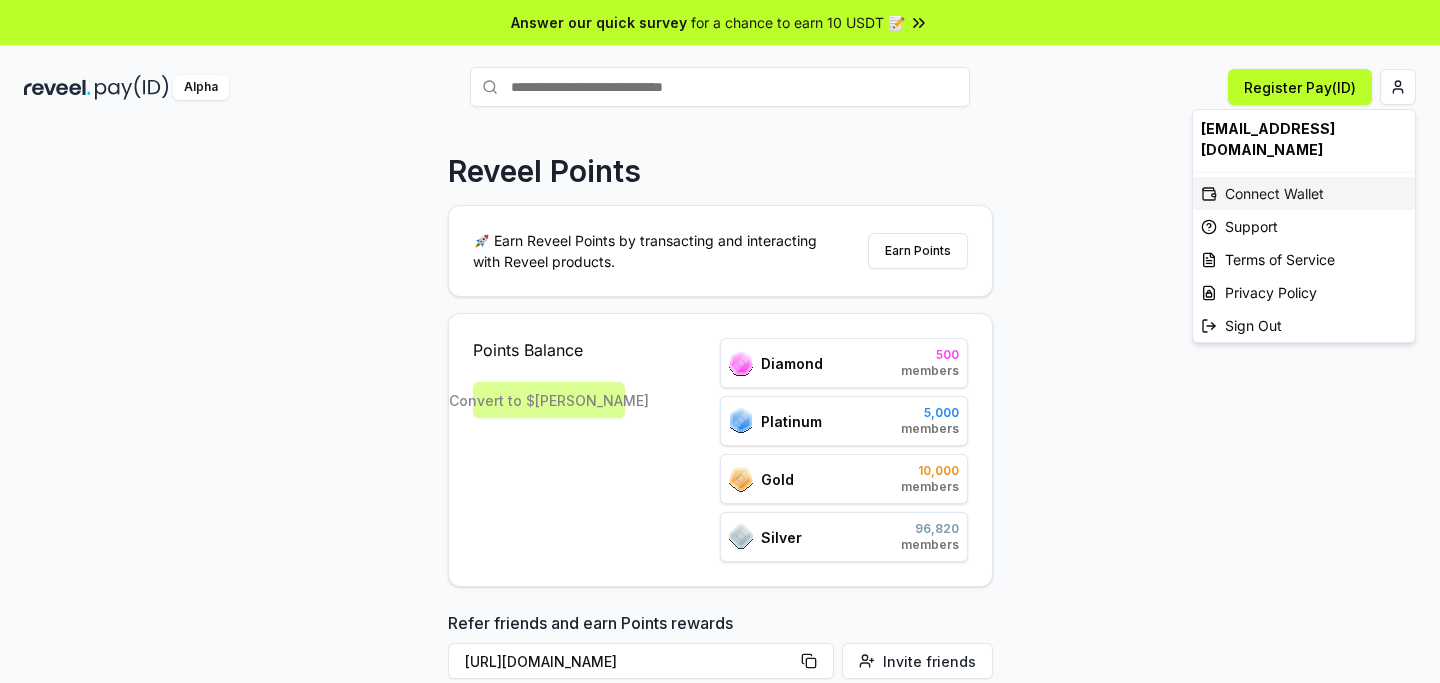 click on "Connect Wallet" at bounding box center (1304, 193) 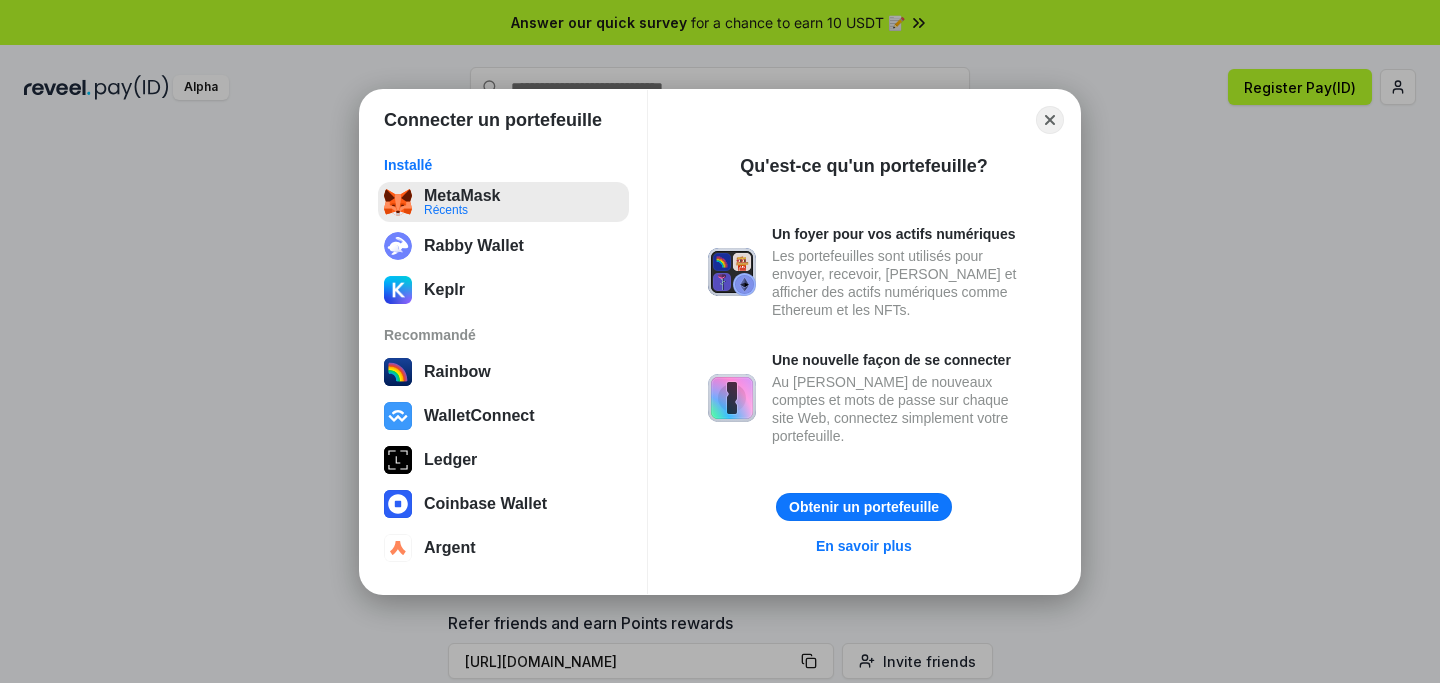 click on "MetaMask Récents" at bounding box center [503, 202] 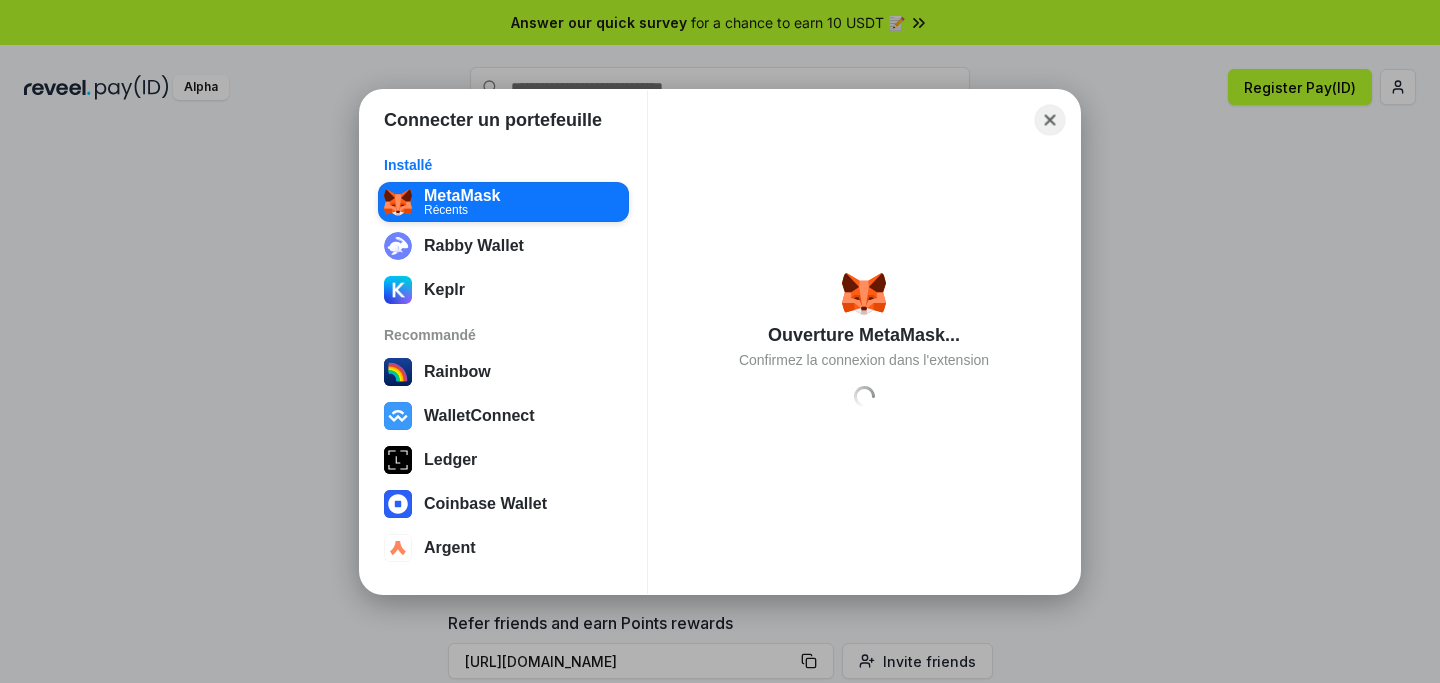 click on "Close" at bounding box center [1050, 119] 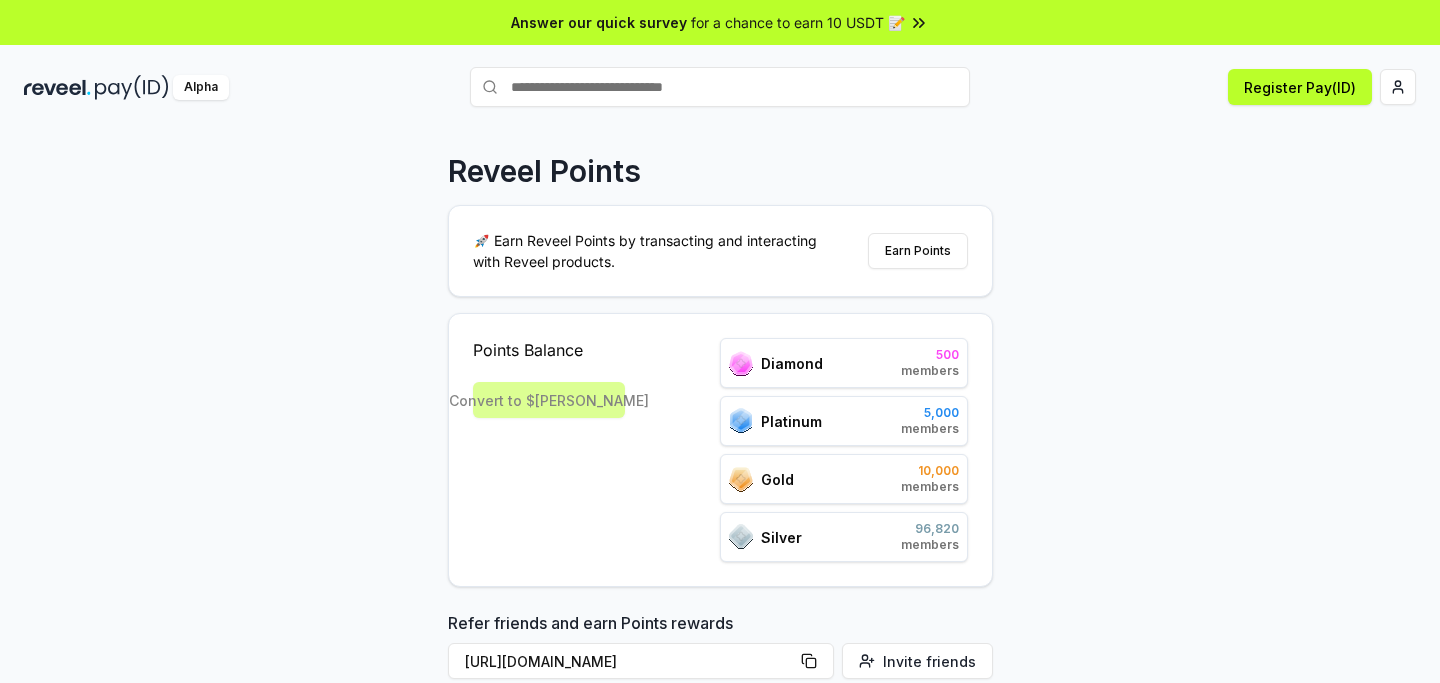 click on "Reveel Points  🚀 Earn Reveel Points by transacting and interacting with Reveel products. Earn Points Points Balance  Convert to $REVA Diamond 500 members Platinum 5,000 members Gold 10,000 members Silver 96,820 members Refer friends and earn Points rewards https://reveel.id/refer/null Invite friends Join the discussion on Discord Join Discord     31.2K community members" at bounding box center (720, 426) 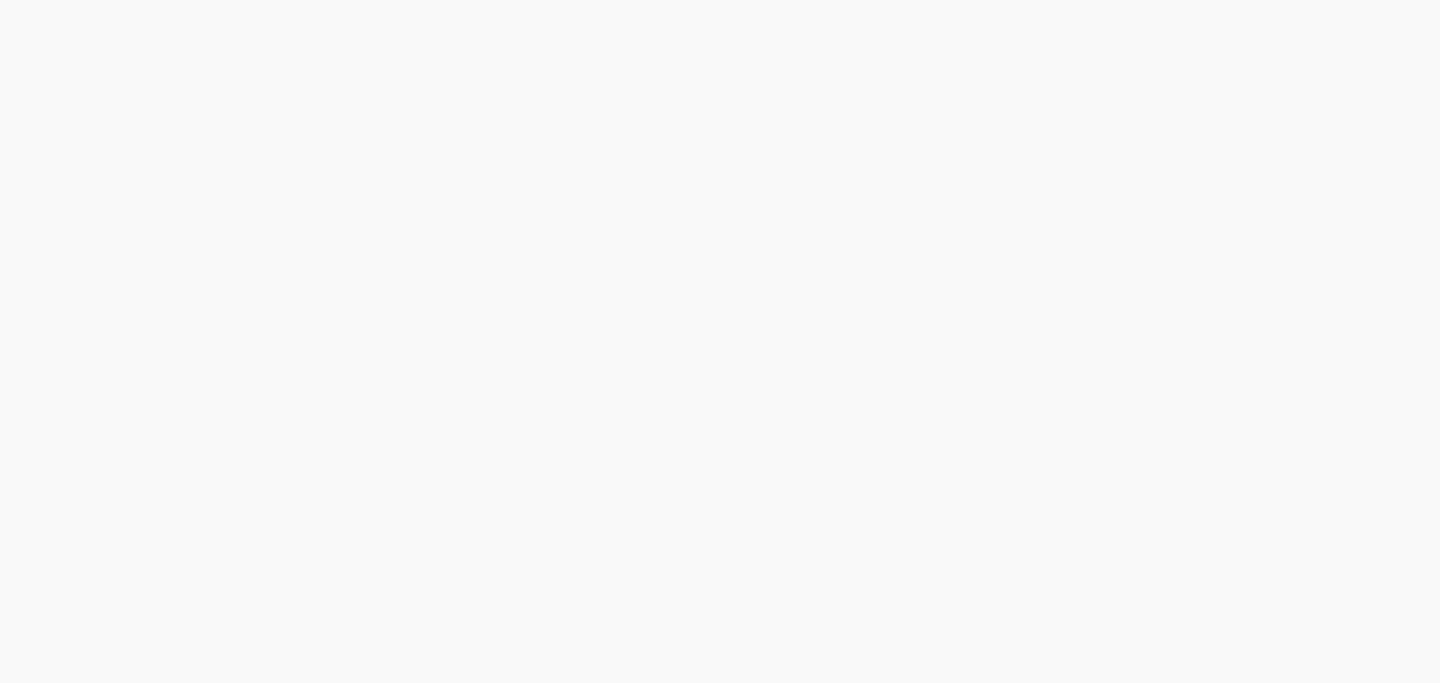 scroll, scrollTop: 0, scrollLeft: 0, axis: both 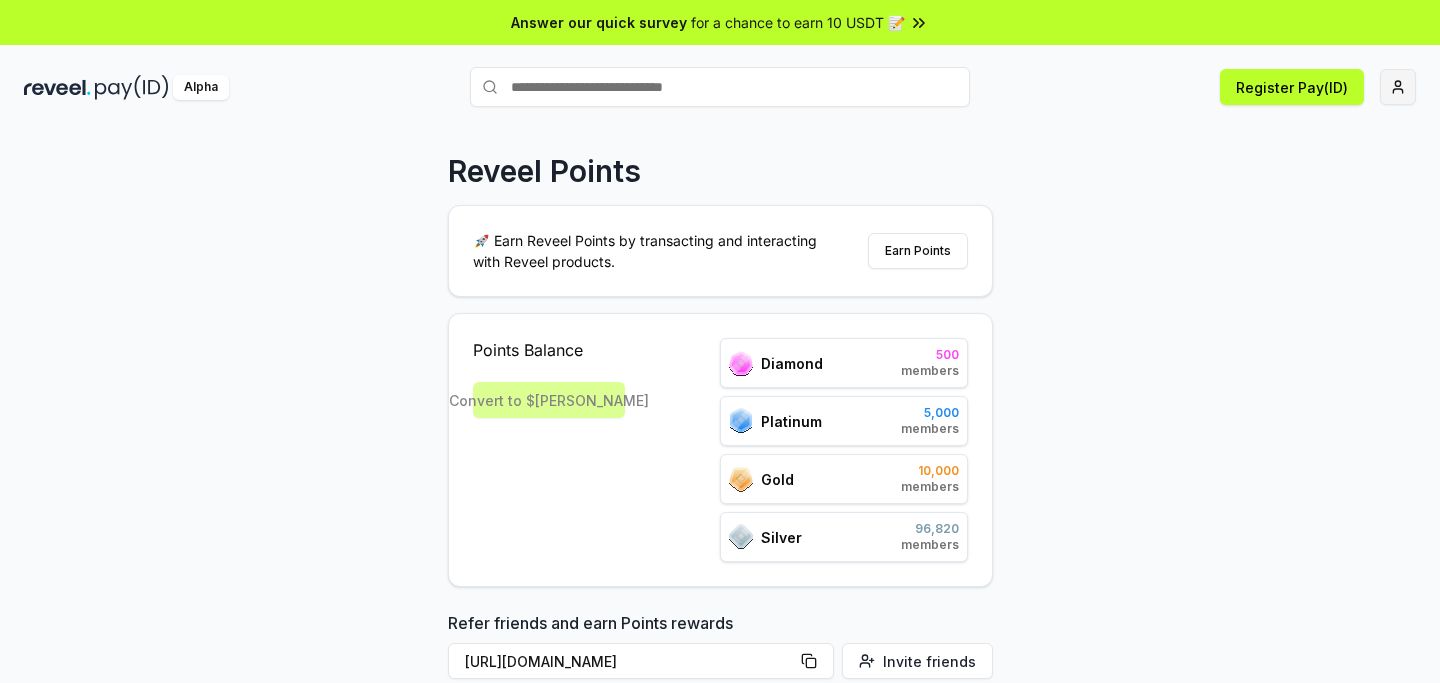 click on "Answer our quick survey for a chance to earn 10 USDT 📝 Alpha Register Pay(ID) Reveel Points  🚀 Earn Reveel Points by transacting and interacting with Reveel products. Earn Points Points Balance  Convert to $[PERSON_NAME] 500 members Platinum 5,000 members Gold 10,000 members Silver 96,820 members Refer friends and earn Points rewards [URL][DOMAIN_NAME] Invite friends Join the discussion on Discord Join Discord     31.2K community members" at bounding box center [720, 341] 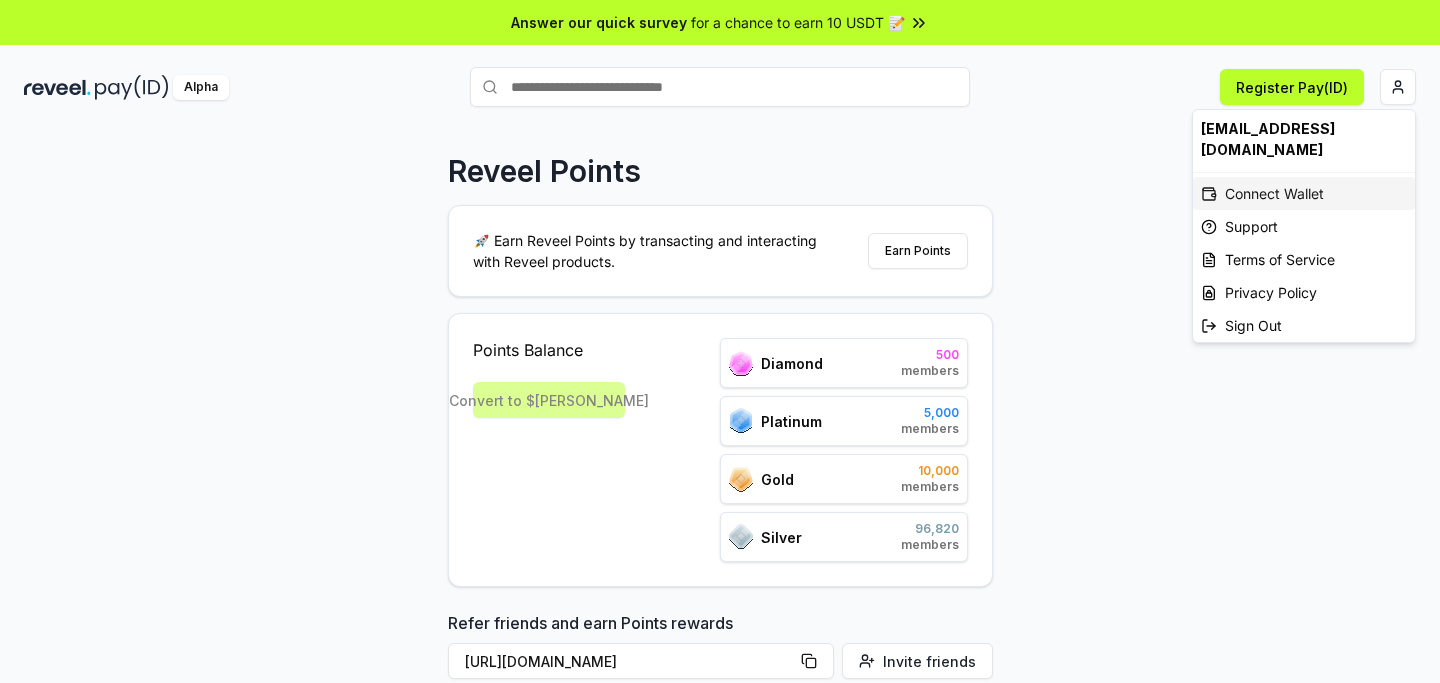 click on "Connect Wallet" at bounding box center (1304, 193) 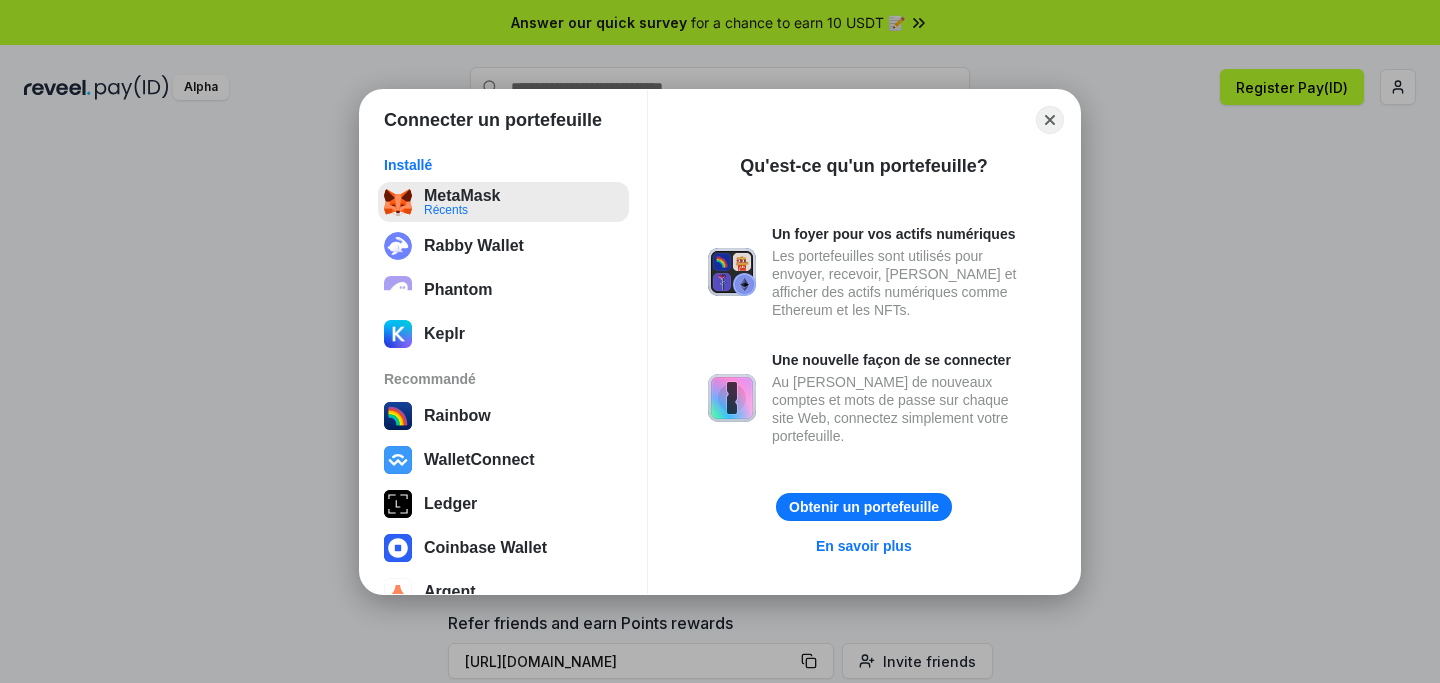 click on "MetaMask Récents" at bounding box center [503, 202] 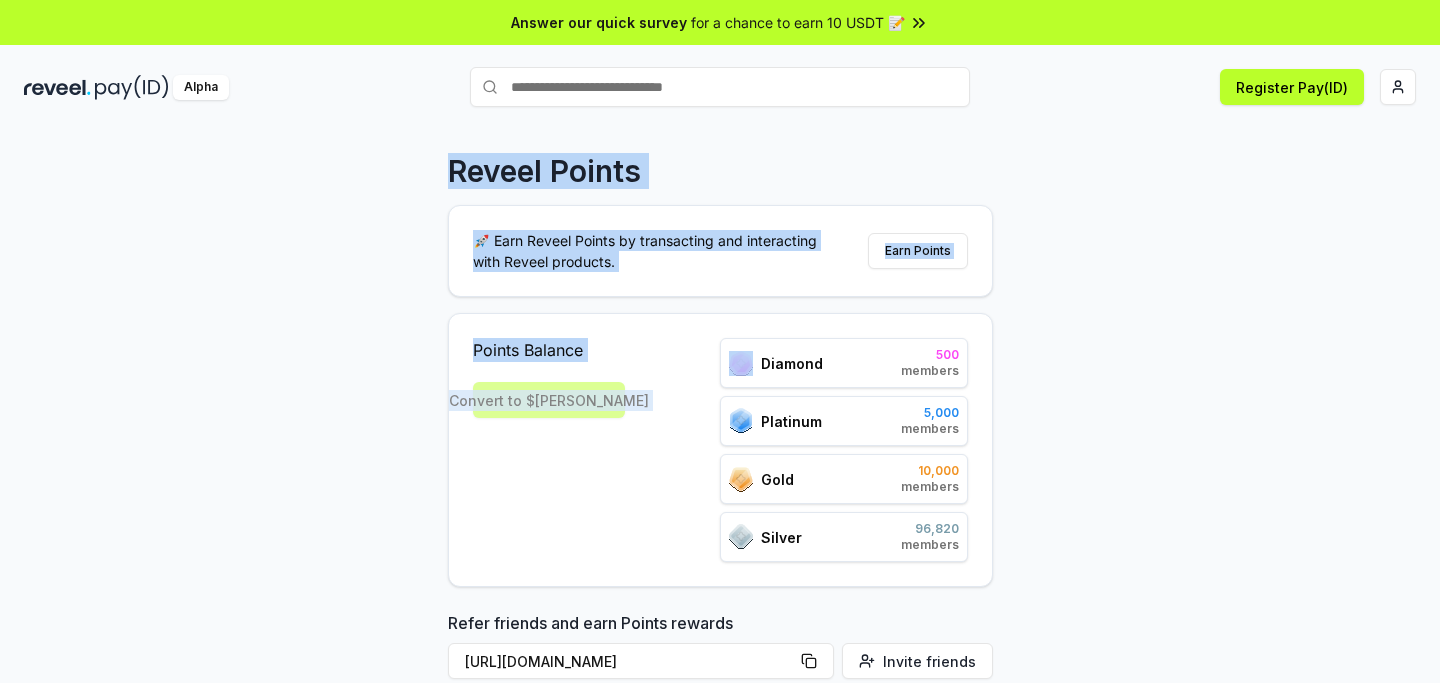 drag, startPoint x: 401, startPoint y: 134, endPoint x: 672, endPoint y: 306, distance: 320.97507 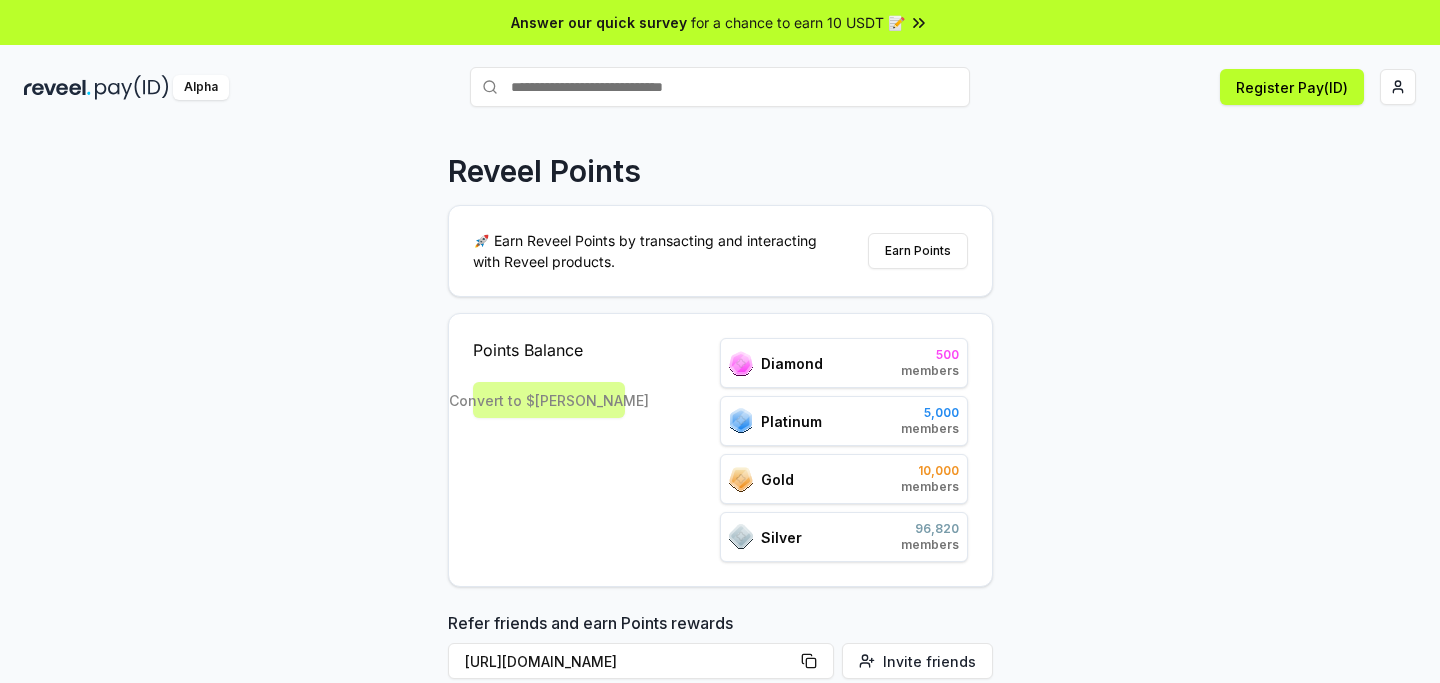 click on "Reveel Points  🚀 Earn Reveel Points by transacting and interacting with Reveel products. Earn Points Points Balance  Convert to $[PERSON_NAME] 500 members Platinum 5,000 members Gold 10,000 members Silver 96,820 members Refer friends and earn Points rewards [URL][DOMAIN_NAME] Invite friends Join the discussion on Discord Join Discord     31.2K community members" at bounding box center [720, 426] 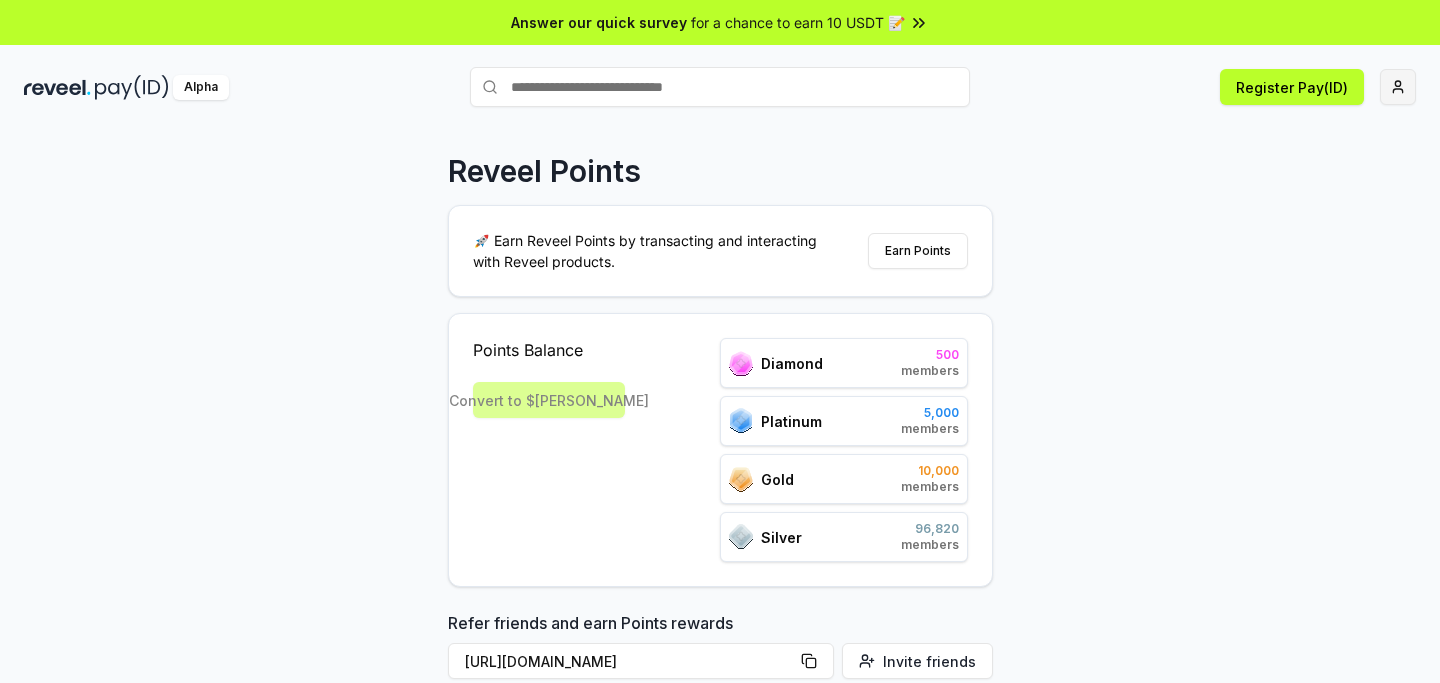 click on "Answer our quick survey for a chance to earn 10 USDT 📝 Alpha Register Pay(ID) Reveel Points  🚀 Earn Reveel Points by transacting and interacting with Reveel products. Earn Points Points Balance  Convert to $[PERSON_NAME] 500 members Platinum 5,000 members Gold 10,000 members Silver 96,820 members Refer friends and earn Points rewards [URL][DOMAIN_NAME] Invite friends Join the discussion on Discord Join Discord     31.2K community members" at bounding box center (720, 341) 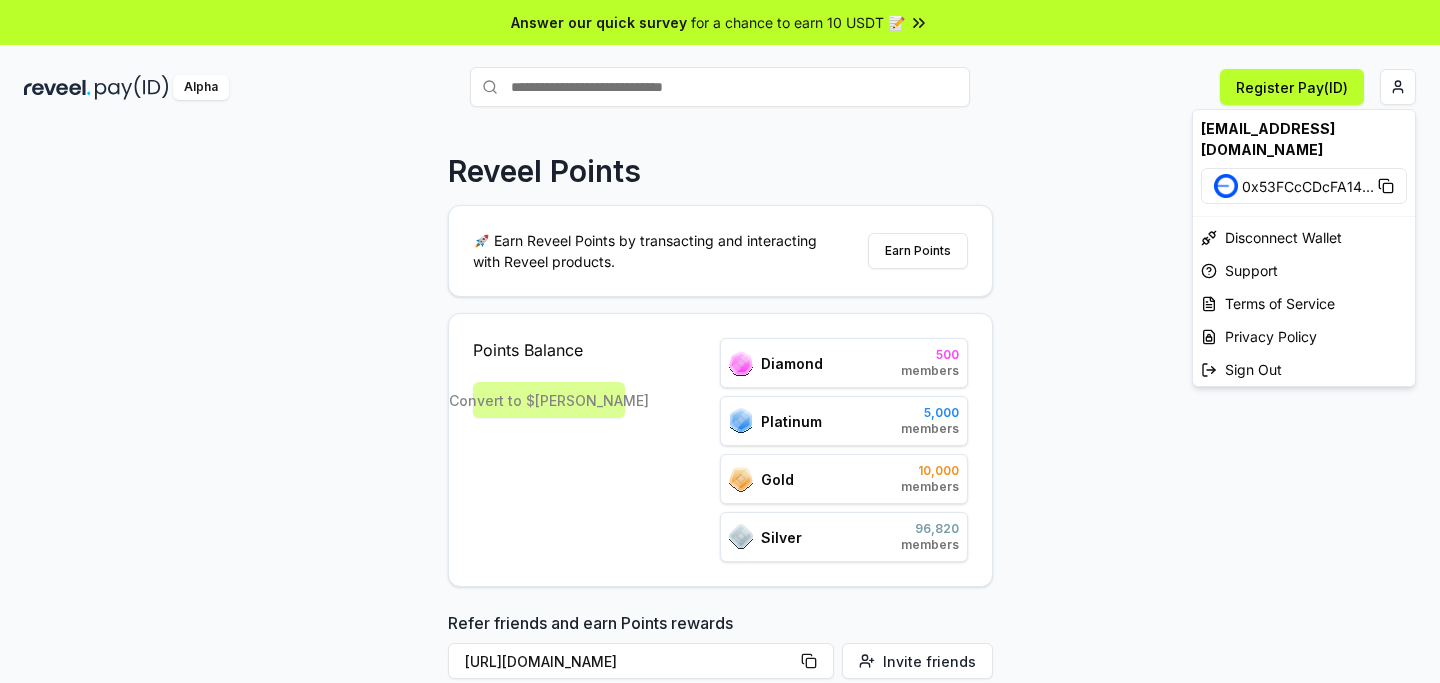 click on "Answer our quick survey for a chance to earn 10 USDT 📝 Alpha Register Pay(ID) Reveel Points  🚀 Earn Reveel Points by transacting and interacting with Reveel products. Earn Points Points Balance  Convert to $REVA Diamond 500 members Platinum 5,000 members Gold 10,000 members Silver 96,820 members Refer friends and earn Points rewards https://reveel.id/refer/null Invite friends Join the discussion on Discord Join Discord     31.2K community members okbaannab20@gmail.com   0x53FCcCDcFA14 ...     Disconnect Wallet   Support   Terms of Service   Privacy Policy   Sign Out" at bounding box center [720, 341] 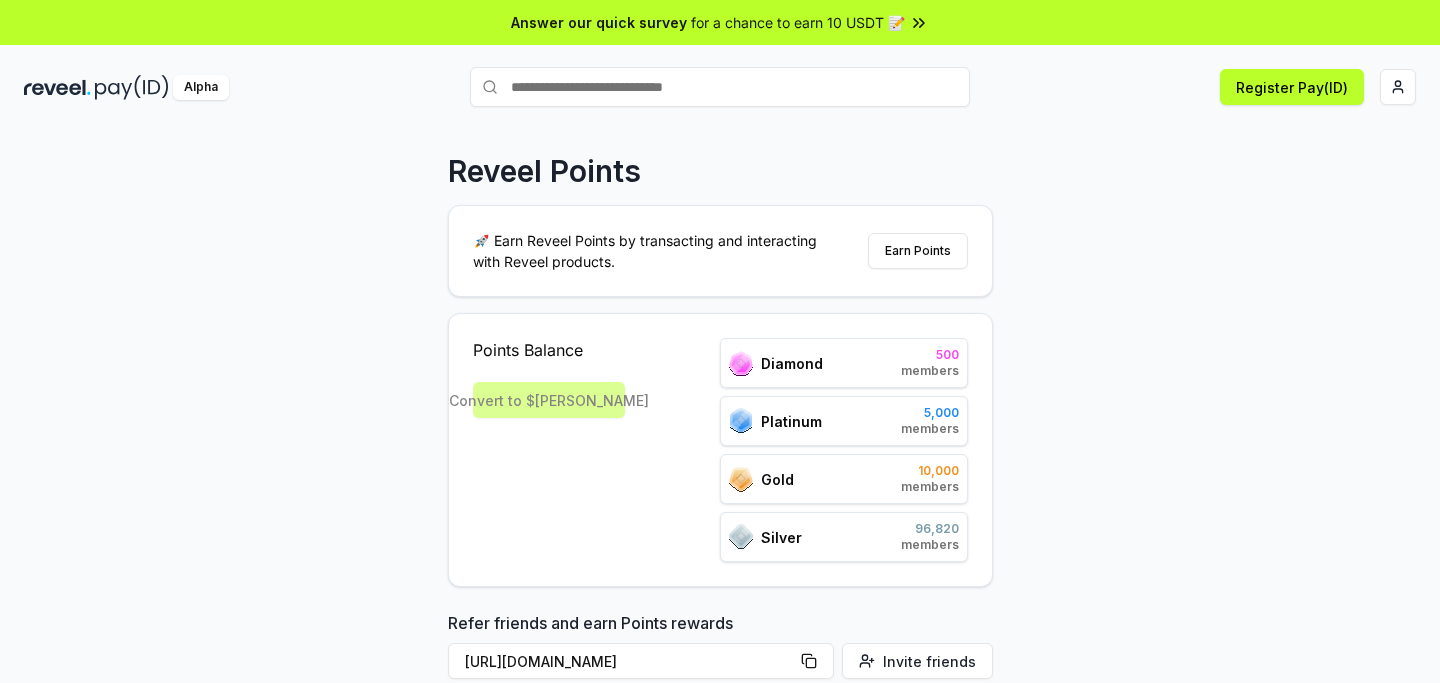 click on "Reveel Points  🚀 Earn Reveel Points by transacting and interacting with Reveel products. Earn Points Points Balance  Convert to $[PERSON_NAME] 500 members Platinum 5,000 members Gold 10,000 members Silver 96,820 members Refer friends and earn Points rewards [URL][DOMAIN_NAME] Invite friends Join the discussion on Discord Join Discord     31.2K community members" at bounding box center (720, 426) 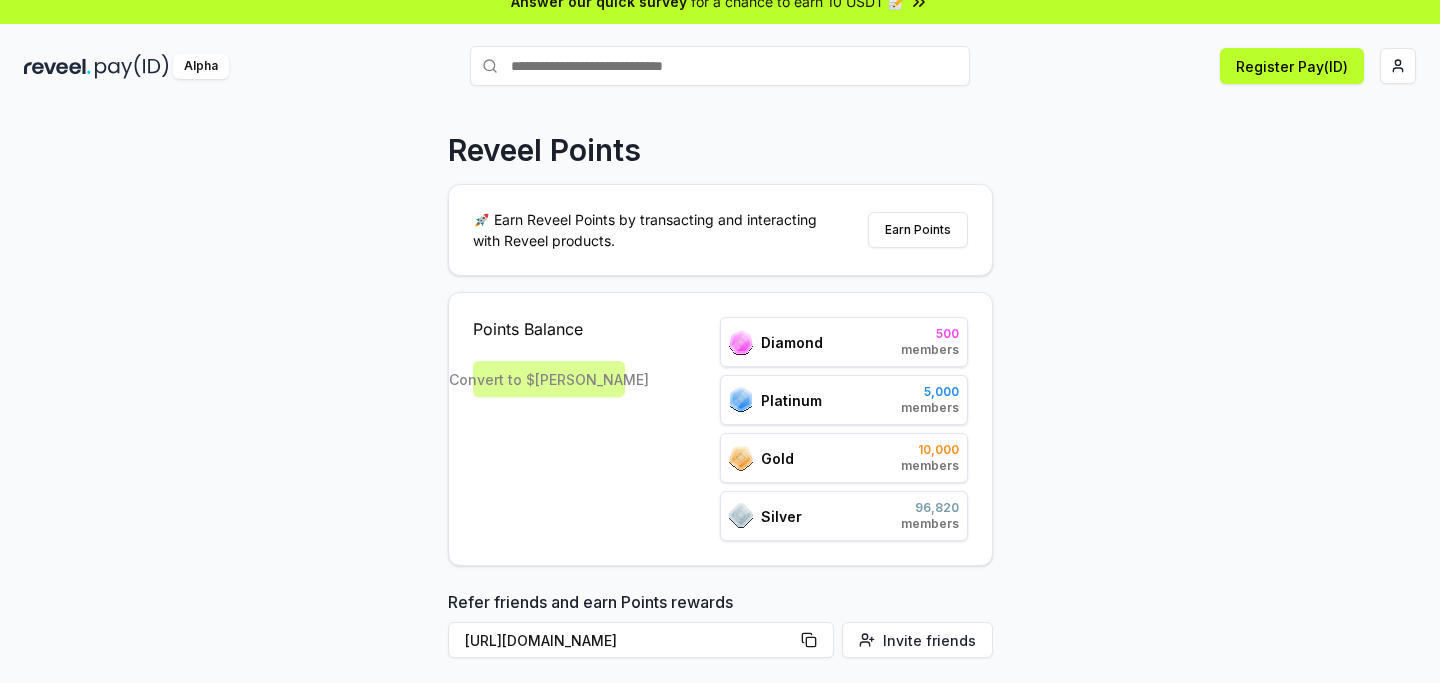 scroll, scrollTop: 0, scrollLeft: 0, axis: both 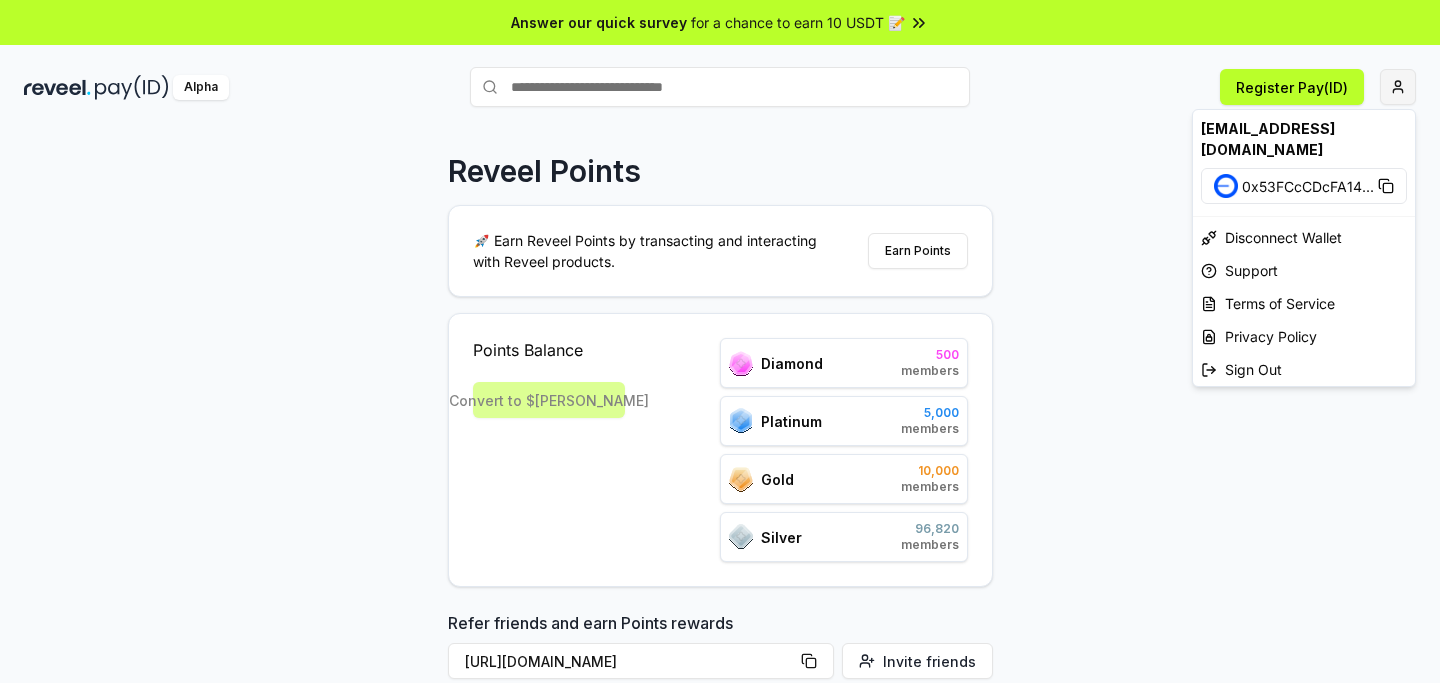 click on "Answer our quick survey for a chance to earn 10 USDT 📝 Alpha Register Pay(ID) Reveel Points  🚀 Earn Reveel Points by transacting and interacting with Reveel products. Earn Points Points Balance  Convert to $REVA Diamond 500 members Platinum 5,000 members Gold 10,000 members Silver 96,820 members Refer friends and earn Points rewards https://reveel.id/refer/null Invite friends Join the discussion on Discord Join Discord     31.2K community members okbaannab20@gmail.com   0x53FCcCDcFA14 ...     Disconnect Wallet   Support   Terms of Service   Privacy Policy   Sign Out" at bounding box center [720, 341] 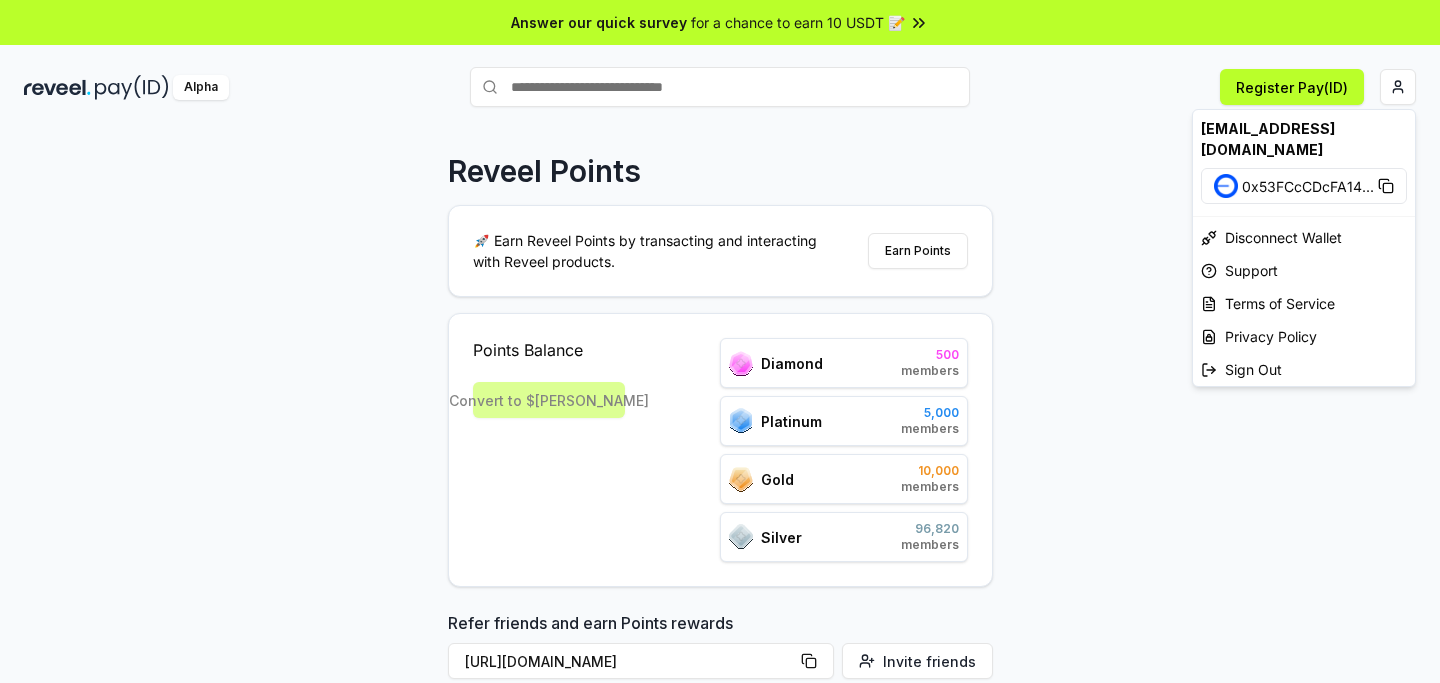 click on "Answer our quick survey for a chance to earn 10 USDT 📝 Alpha Register Pay(ID) Reveel Points  🚀 Earn Reveel Points by transacting and interacting with Reveel products. Earn Points Points Balance  Convert to $REVA Diamond 500 members Platinum 5,000 members Gold 10,000 members Silver 96,820 members Refer friends and earn Points rewards https://reveel.id/refer/null Invite friends Join the discussion on Discord Join Discord     31.2K community members okbaannab20@gmail.com   0x53FCcCDcFA14 ...     Disconnect Wallet   Support   Terms of Service   Privacy Policy   Sign Out" at bounding box center (720, 341) 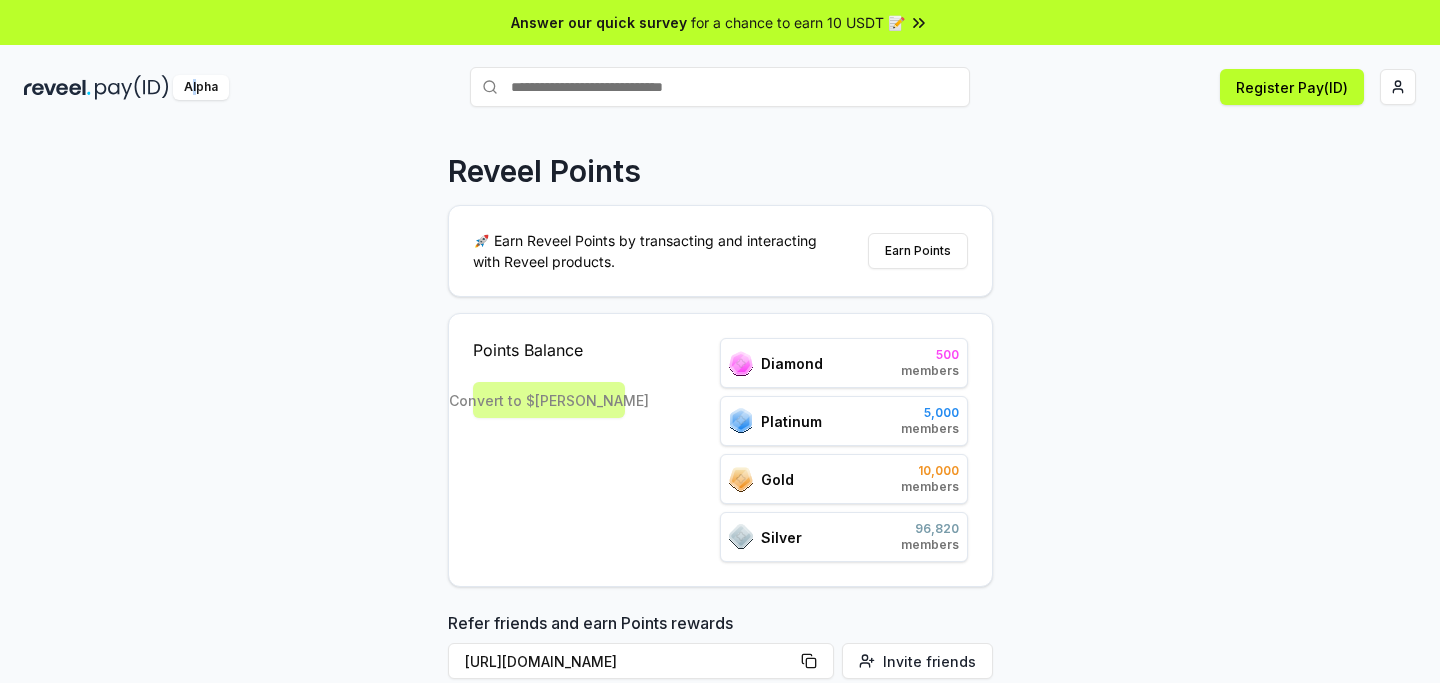 click on "Alpha" at bounding box center (201, 87) 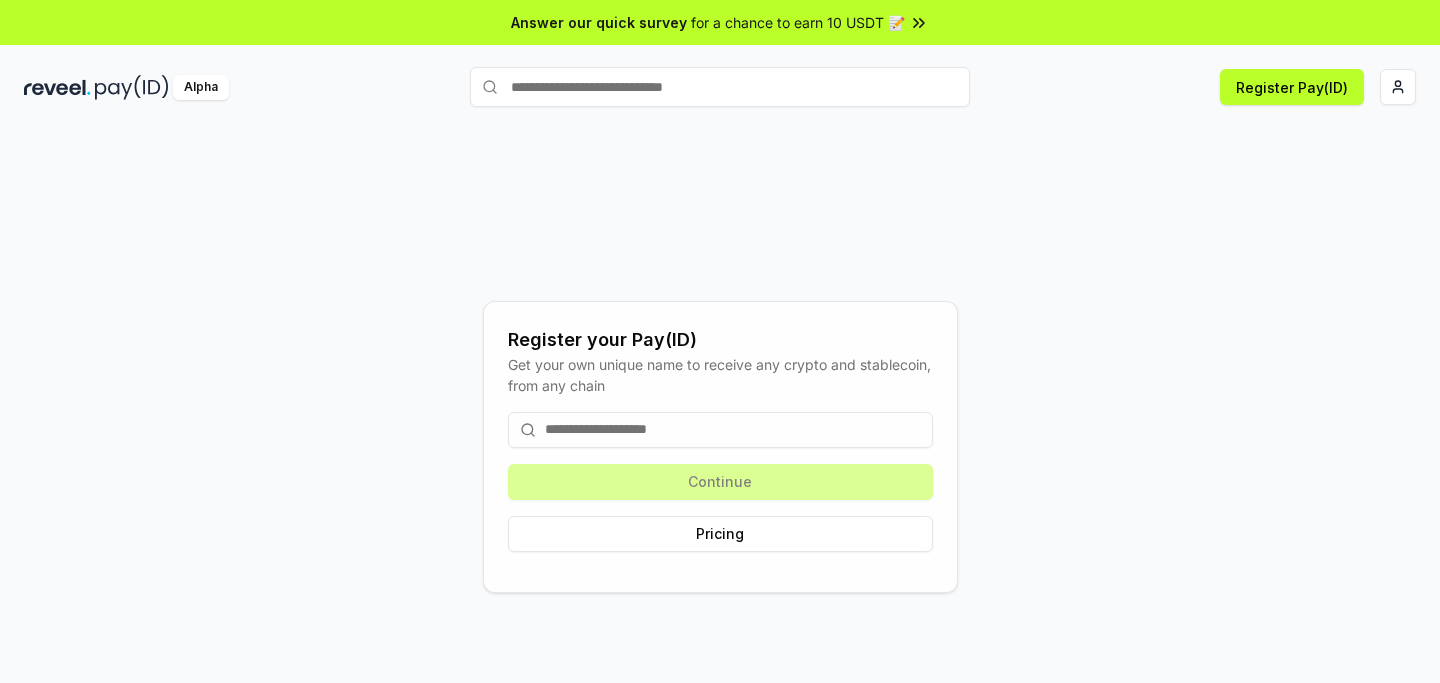 click on "Register your Pay(ID) Get your own unique name to receive any crypto and stablecoin, from any chain Continue Pricing" at bounding box center (720, 446) 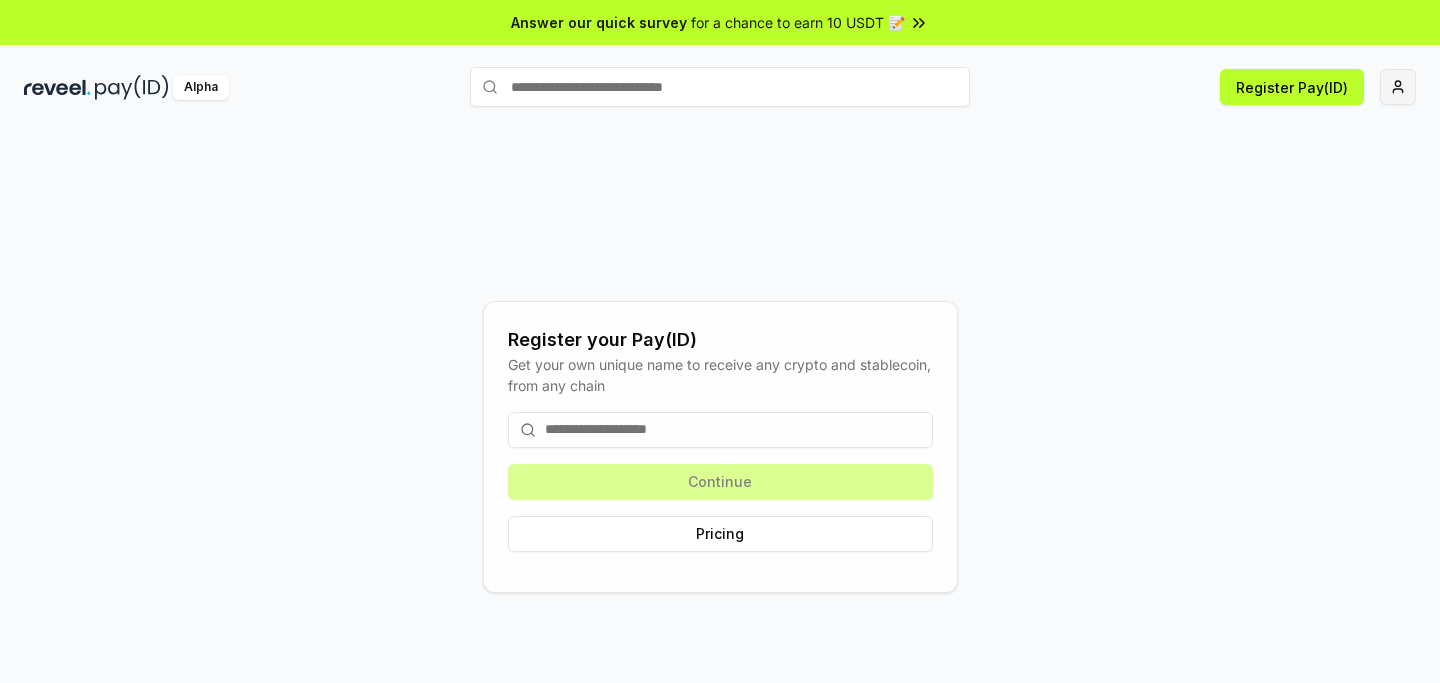 click on "Answer our quick survey for a chance to earn 10 USDT 📝 Alpha Register Pay(ID) Register your Pay(ID) Get your own unique name to receive any crypto and stablecoin, from any chain Continue Pricing" at bounding box center [720, 341] 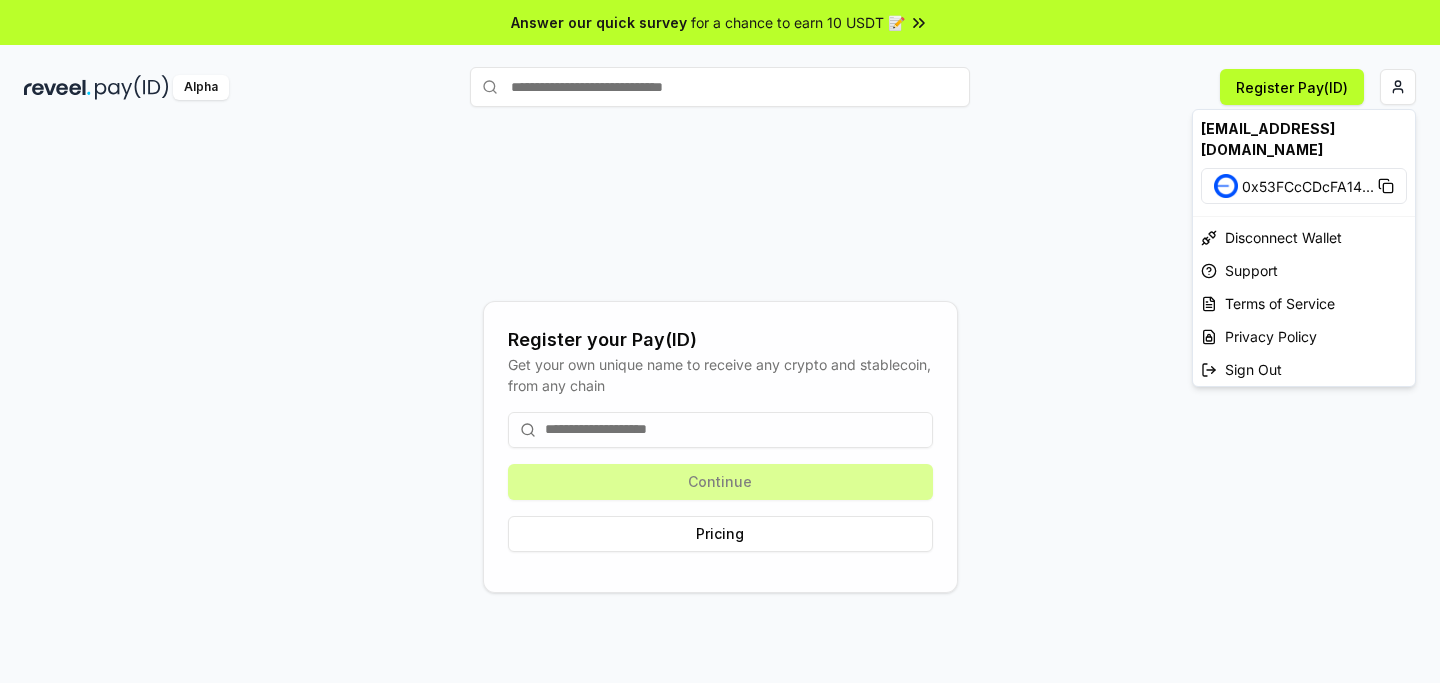 click on "Answer our quick survey for a chance to earn 10 USDT 📝 Alpha Register Pay(ID) Register your Pay(ID) Get your own unique name to receive any crypto and stablecoin, from any chain Continue Pricing okbaannab20@gmail.com   0x53FCcCDcFA14 ...     Disconnect Wallet   Support   Terms of Service   Privacy Policy   Sign Out" at bounding box center [720, 341] 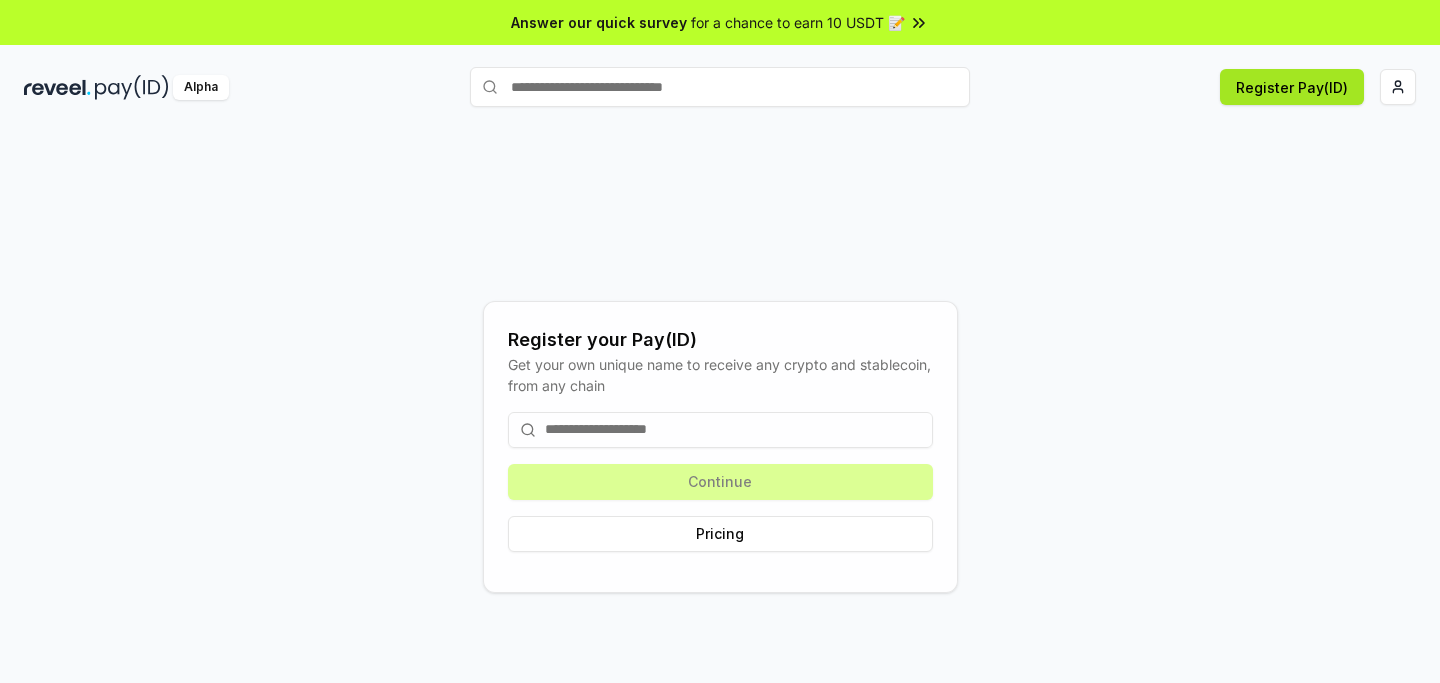 click on "Register Pay(ID)" at bounding box center (1292, 87) 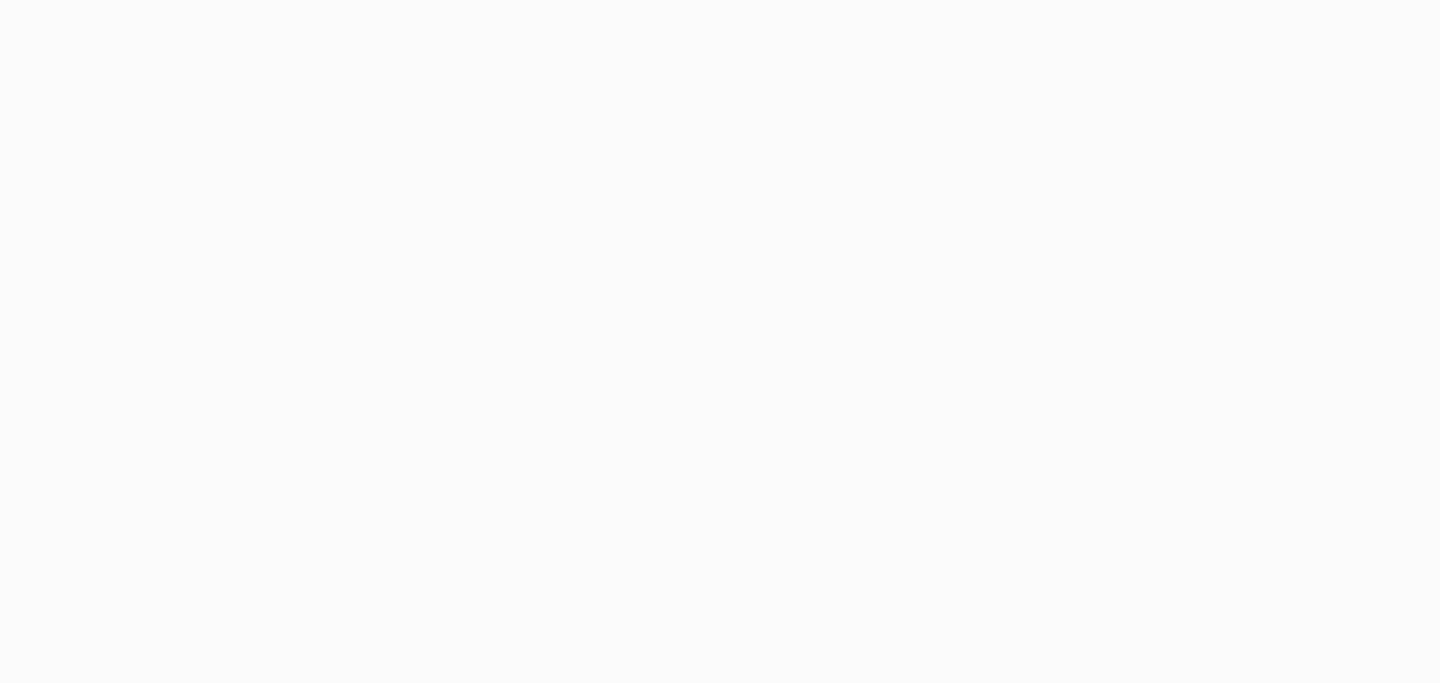 scroll, scrollTop: 0, scrollLeft: 0, axis: both 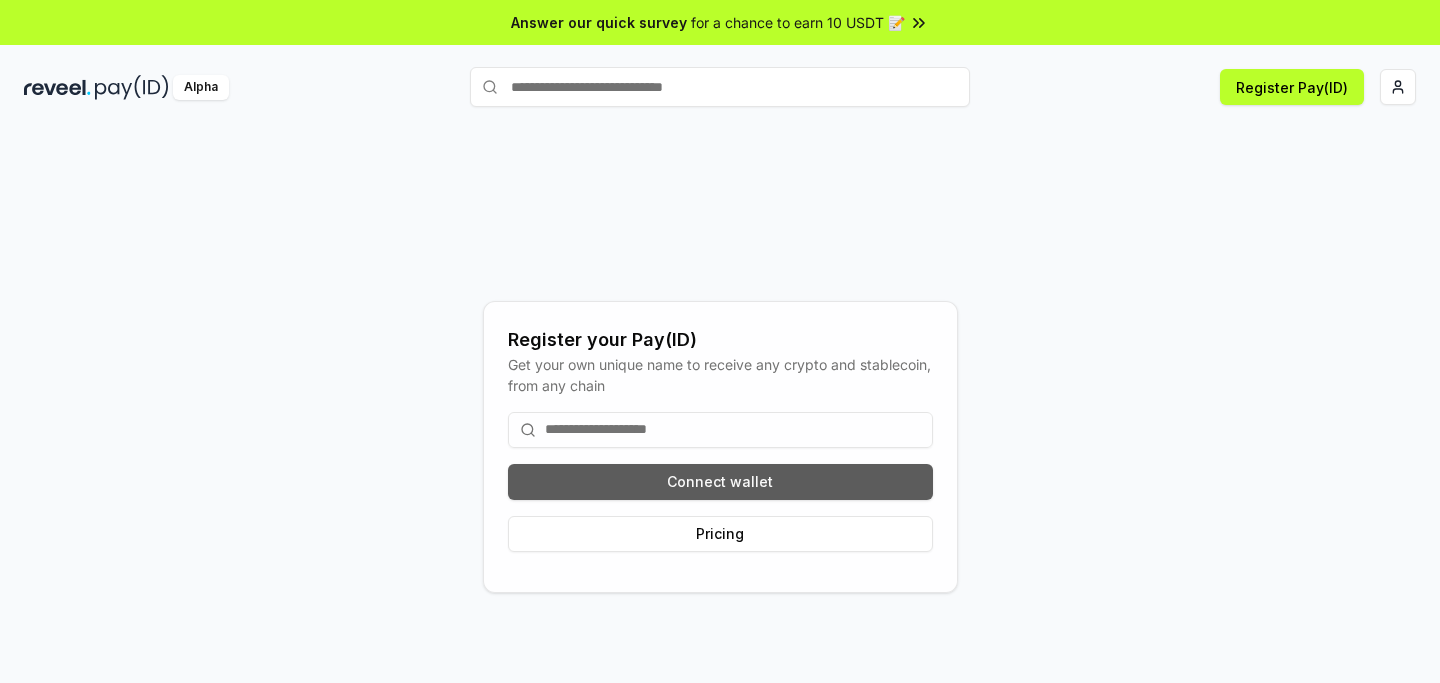 click on "Connect wallet" at bounding box center (720, 482) 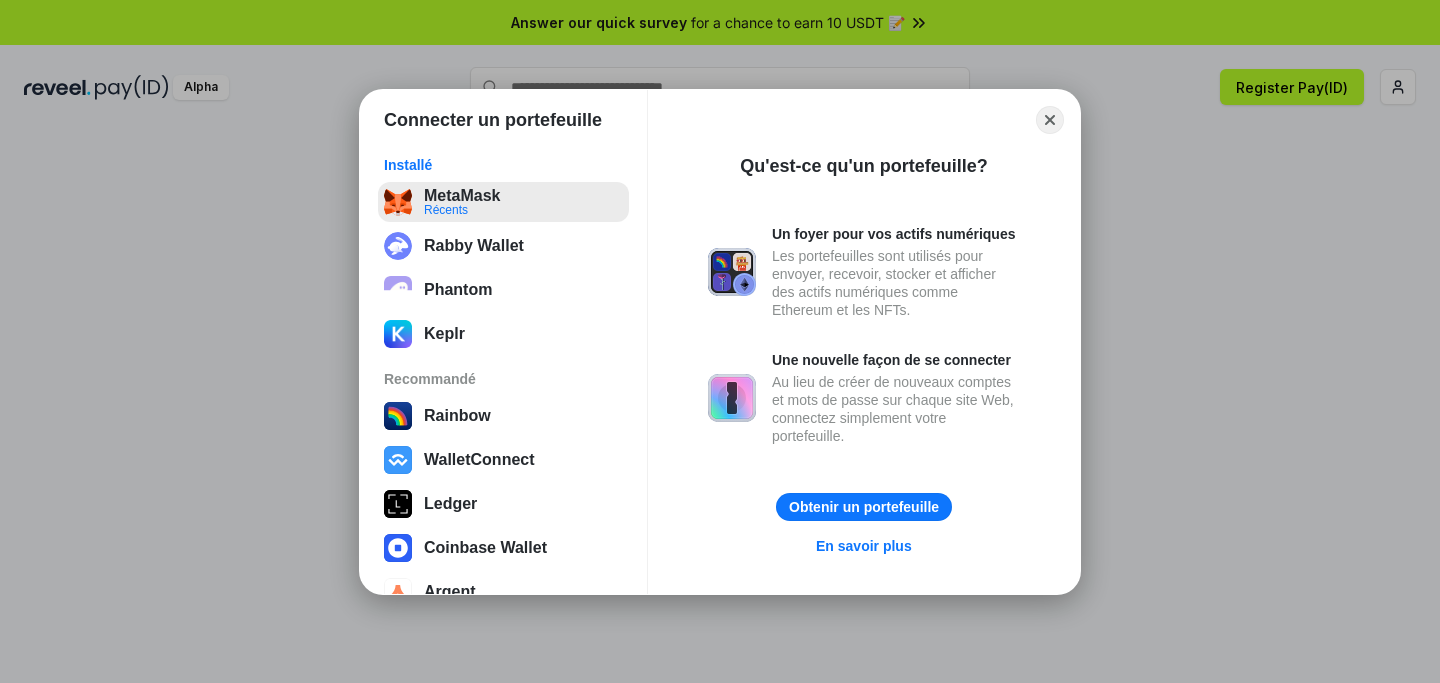 click on "MetaMask Récents" at bounding box center [503, 202] 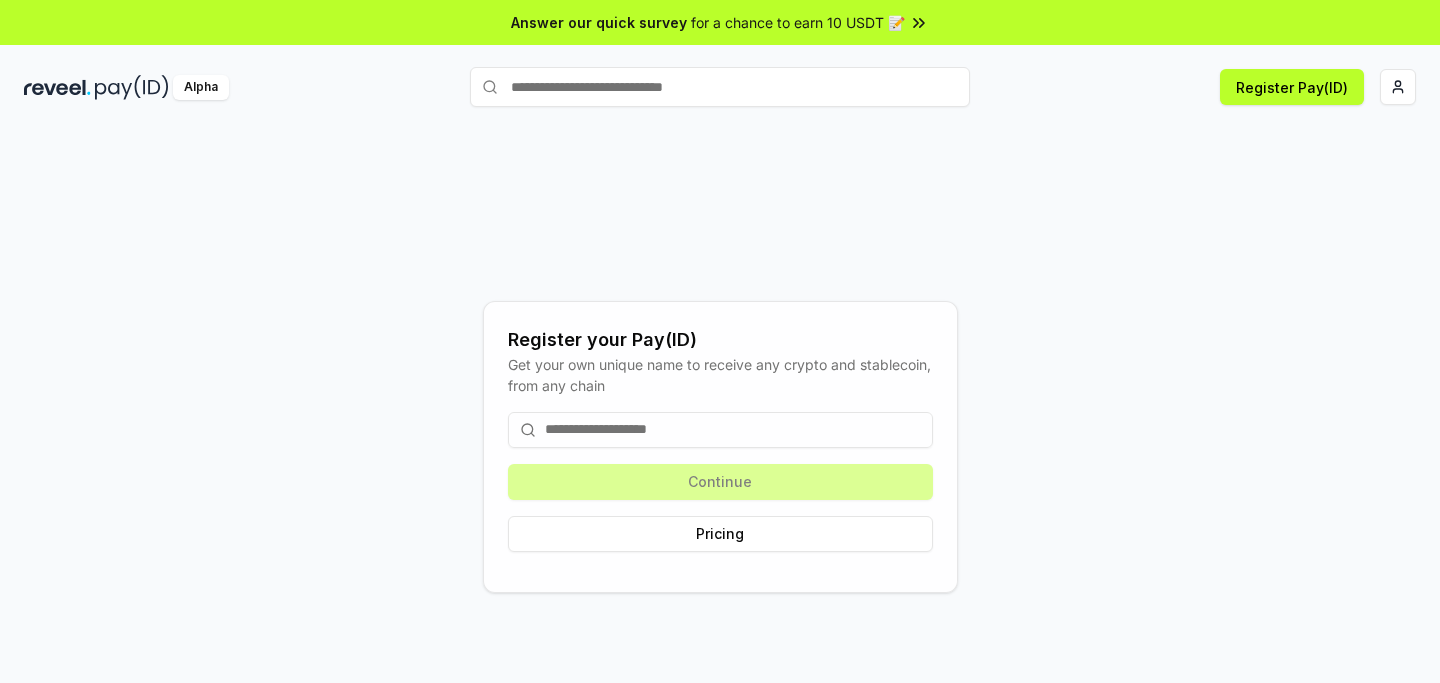 click at bounding box center [720, 430] 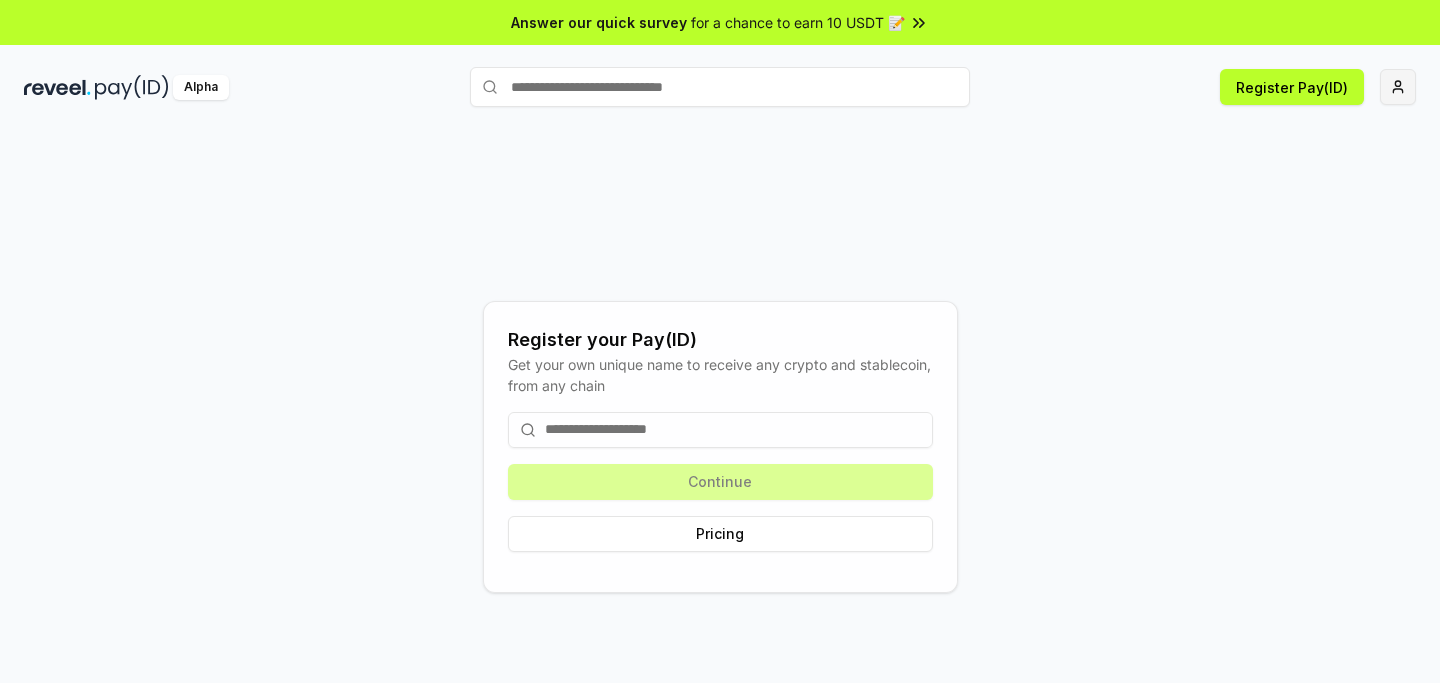 click on "Answer our quick survey for a chance to earn 10 USDT 📝 Alpha Register Pay(ID) Register your Pay(ID) Get your own unique name to receive any crypto and stablecoin, from any chain Continue Pricing" at bounding box center [720, 341] 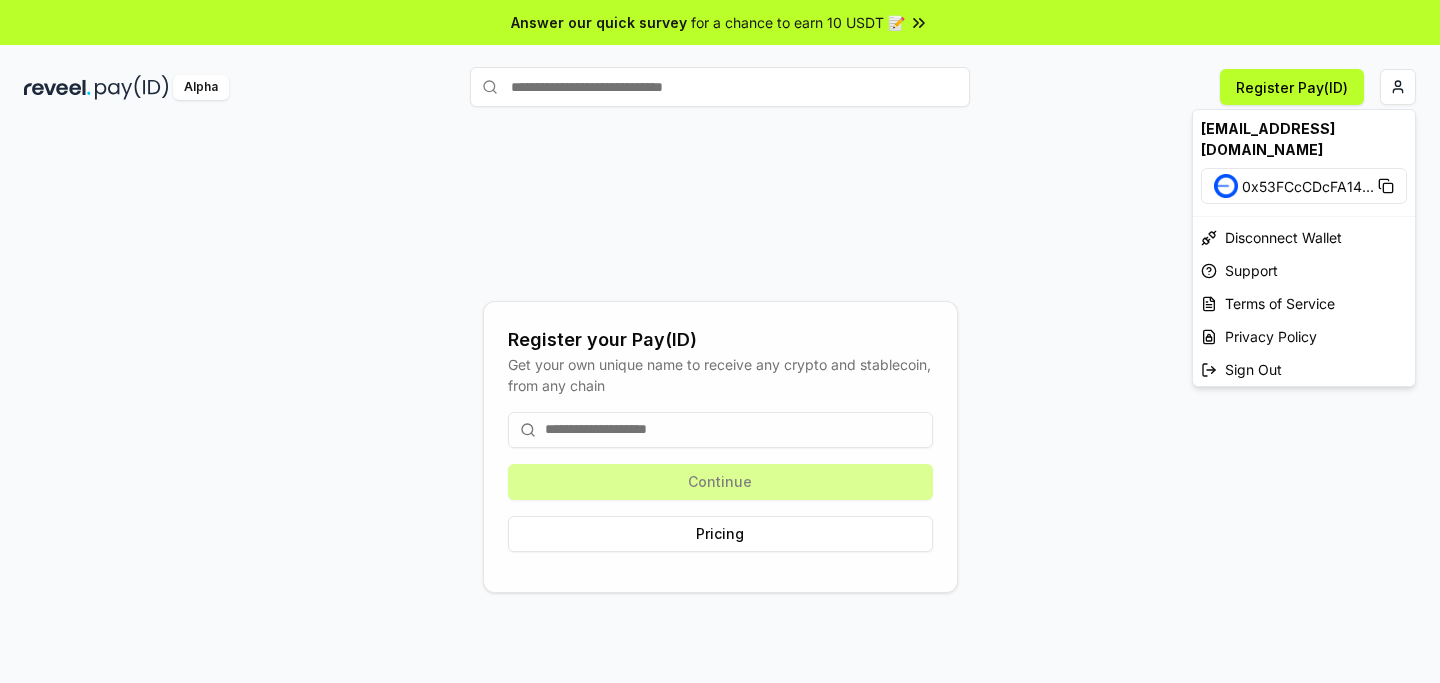 drag, startPoint x: 475, startPoint y: 153, endPoint x: 450, endPoint y: 144, distance: 26.57066 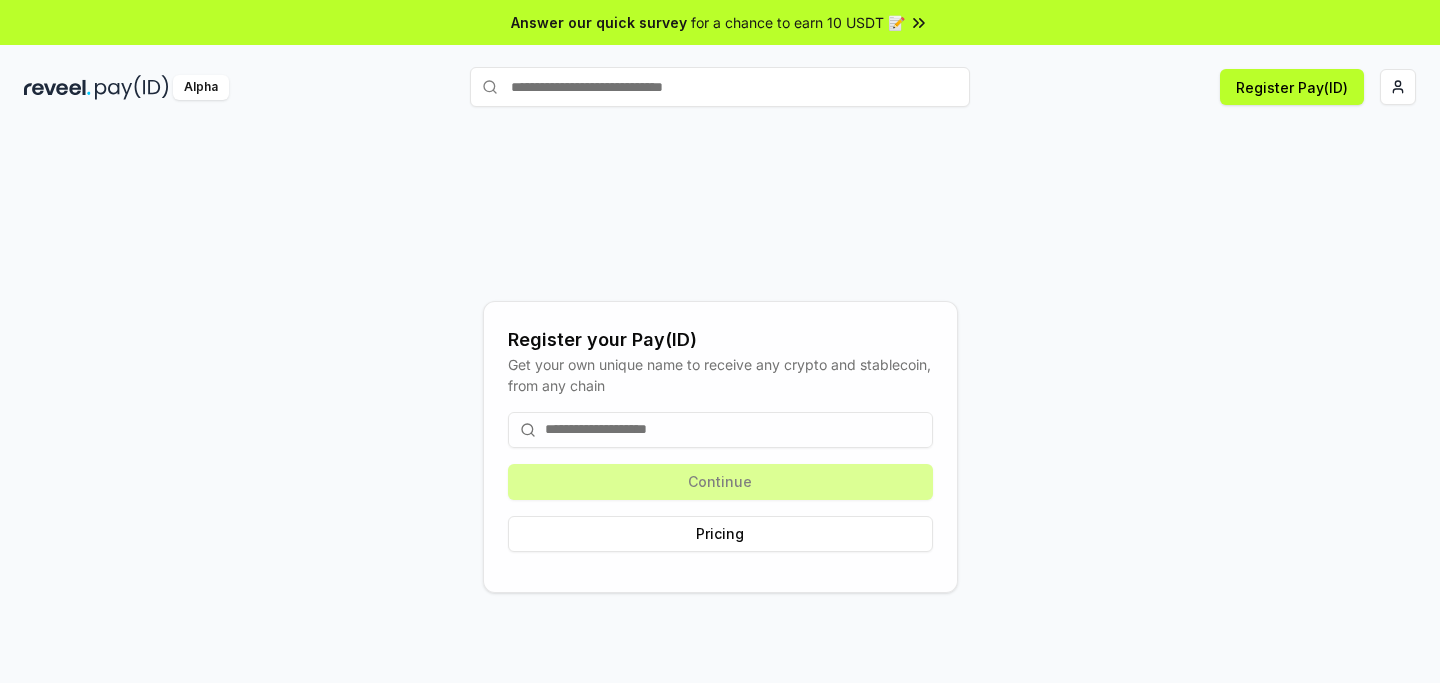 click at bounding box center (57, 87) 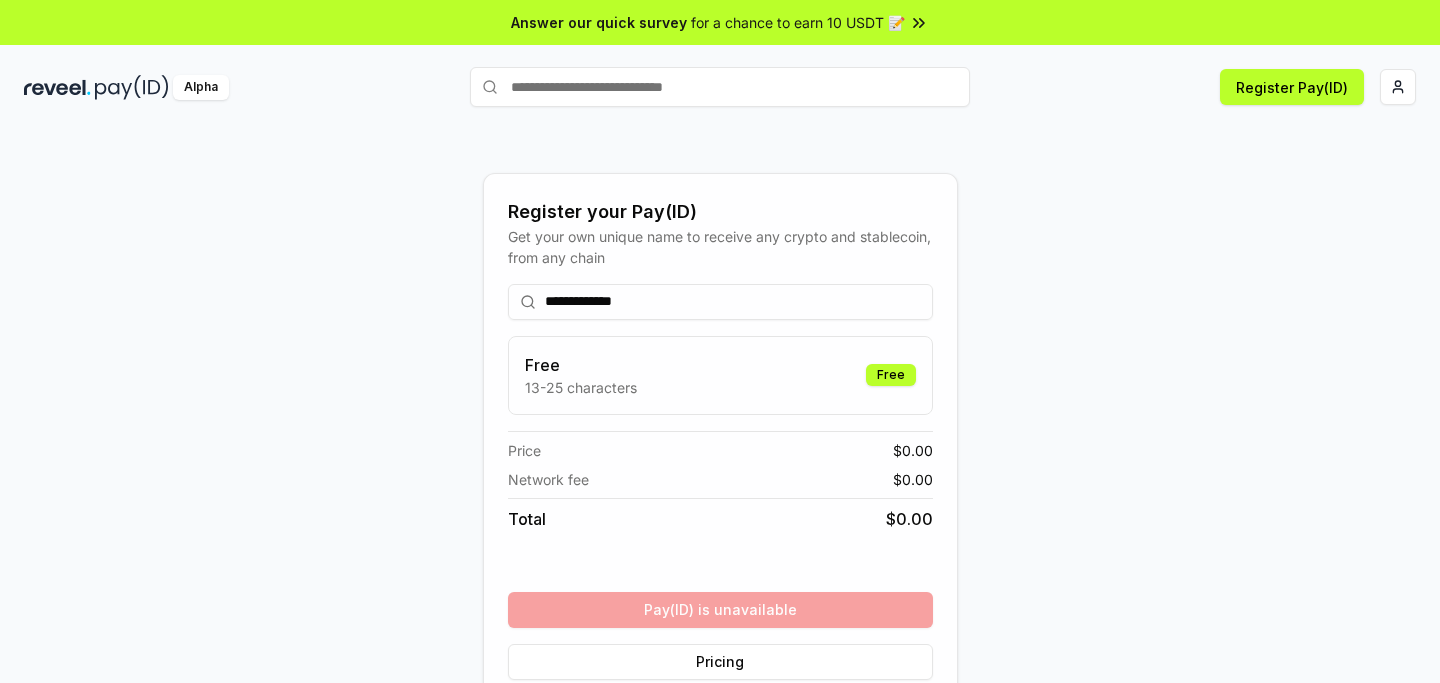 click on "**********" at bounding box center [720, 446] 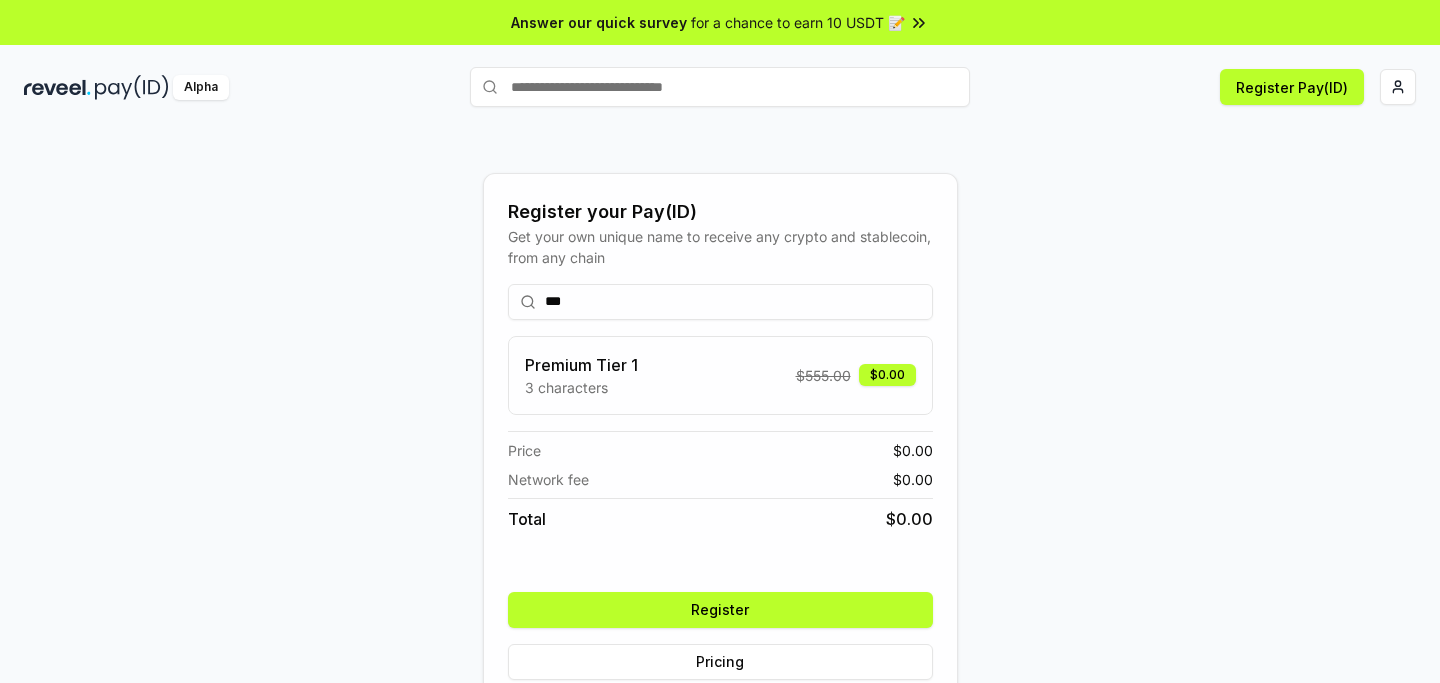 click on "*** Premium Tier 1 3 characters $ 555.00 $0.00 Price $ 0.00 Network fee $ 0.00 Total $ 0.00 Register Pricing" at bounding box center (720, 482) 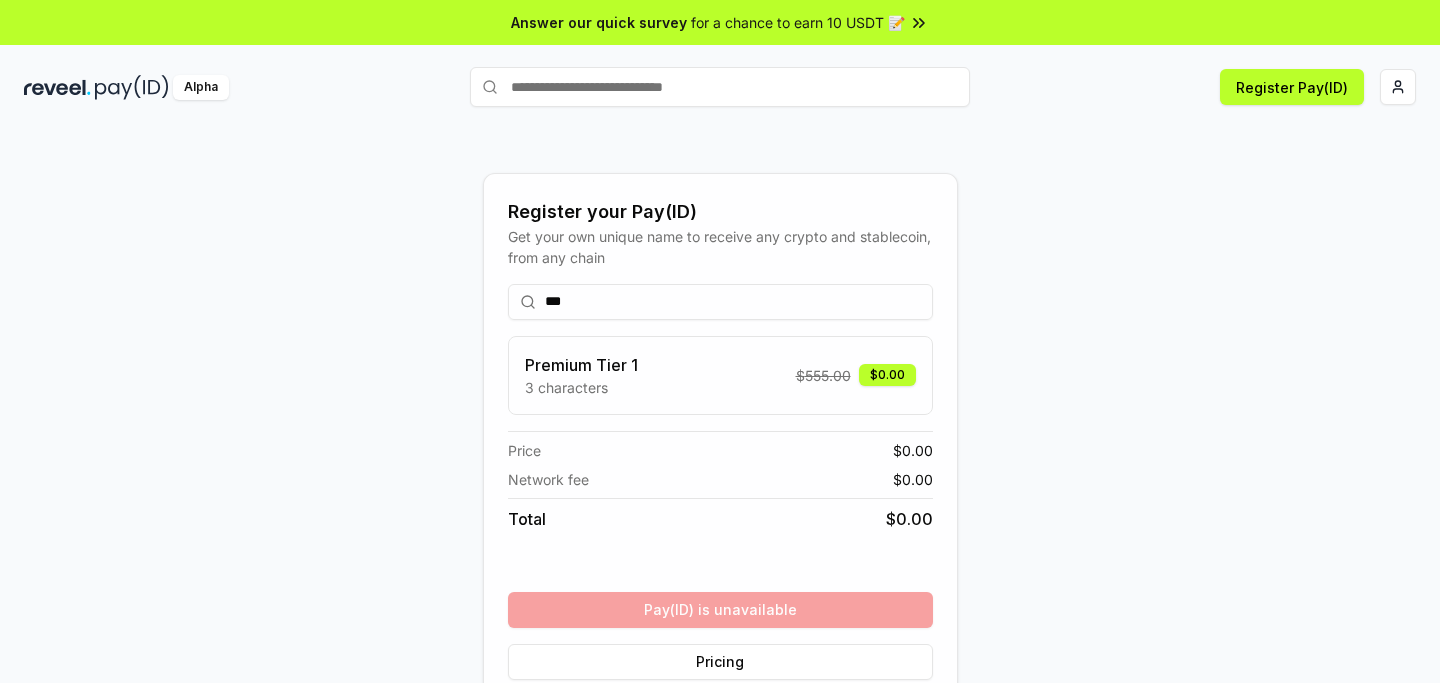 click on "***" at bounding box center [720, 302] 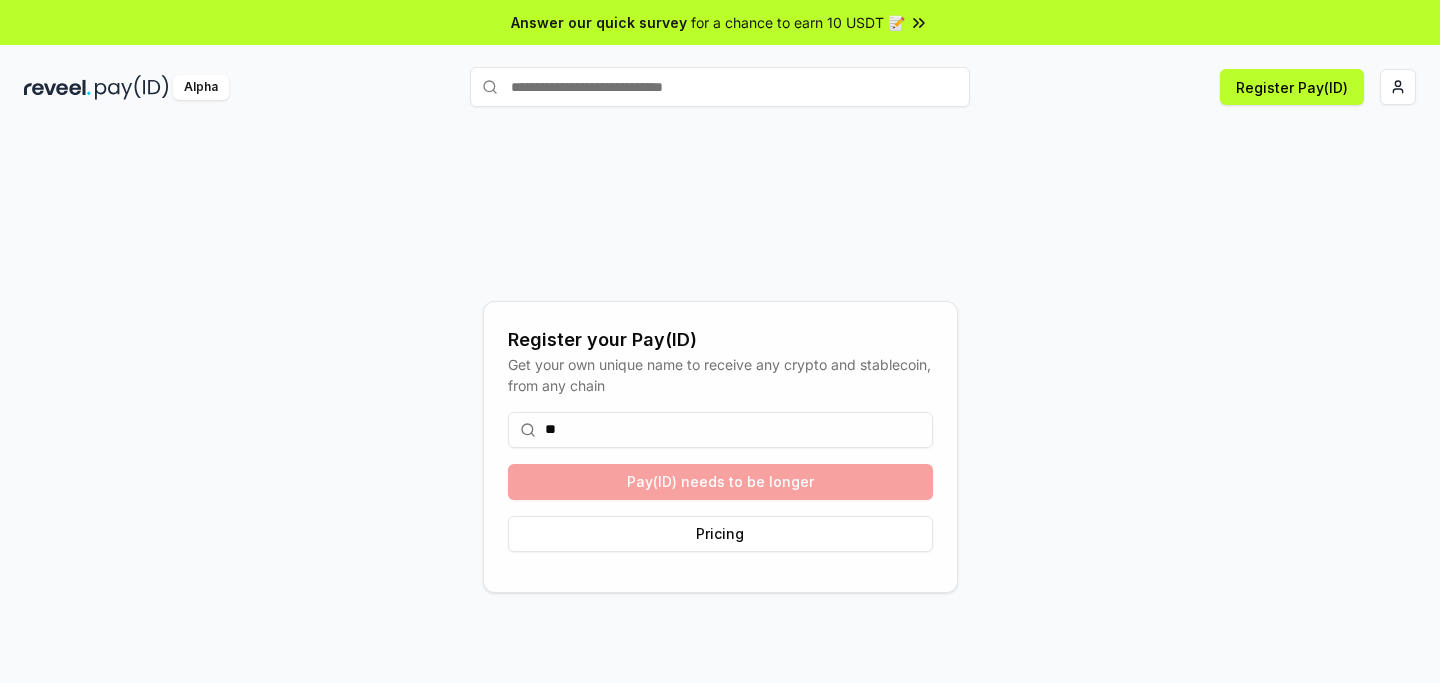 type on "*" 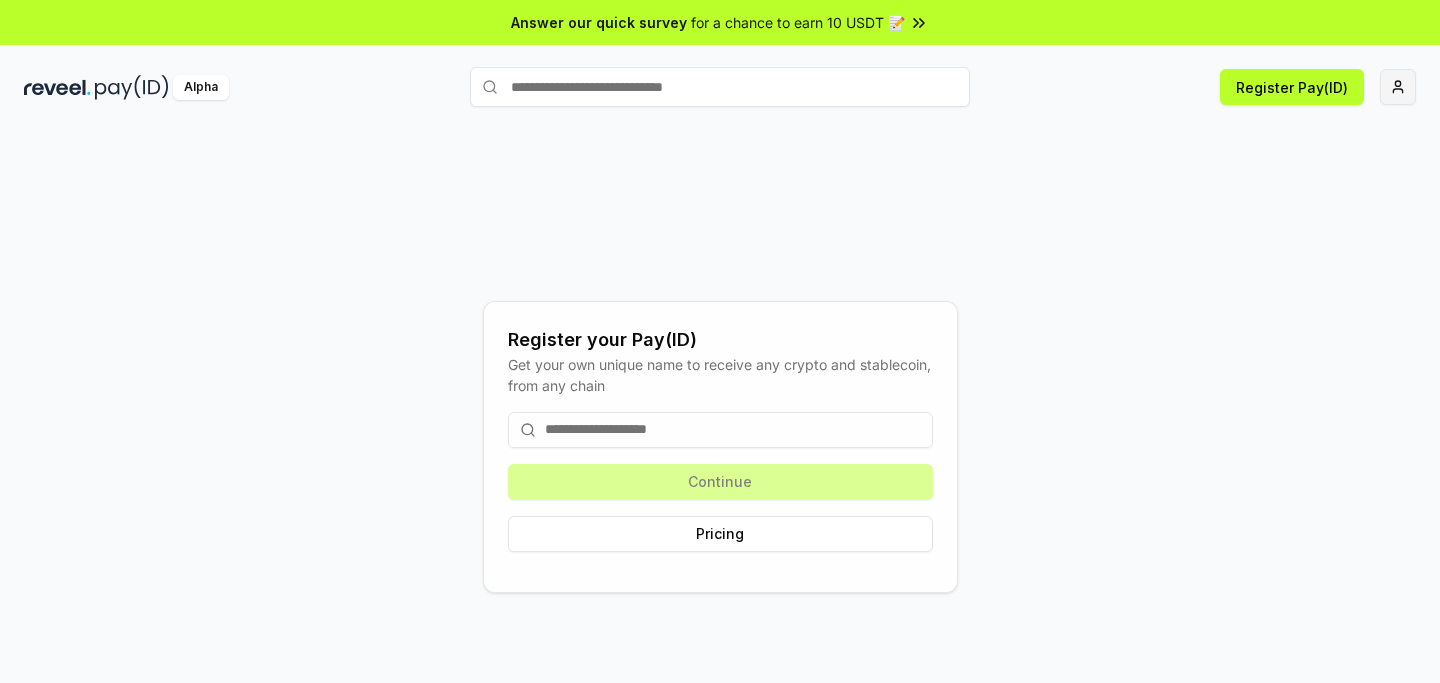 type 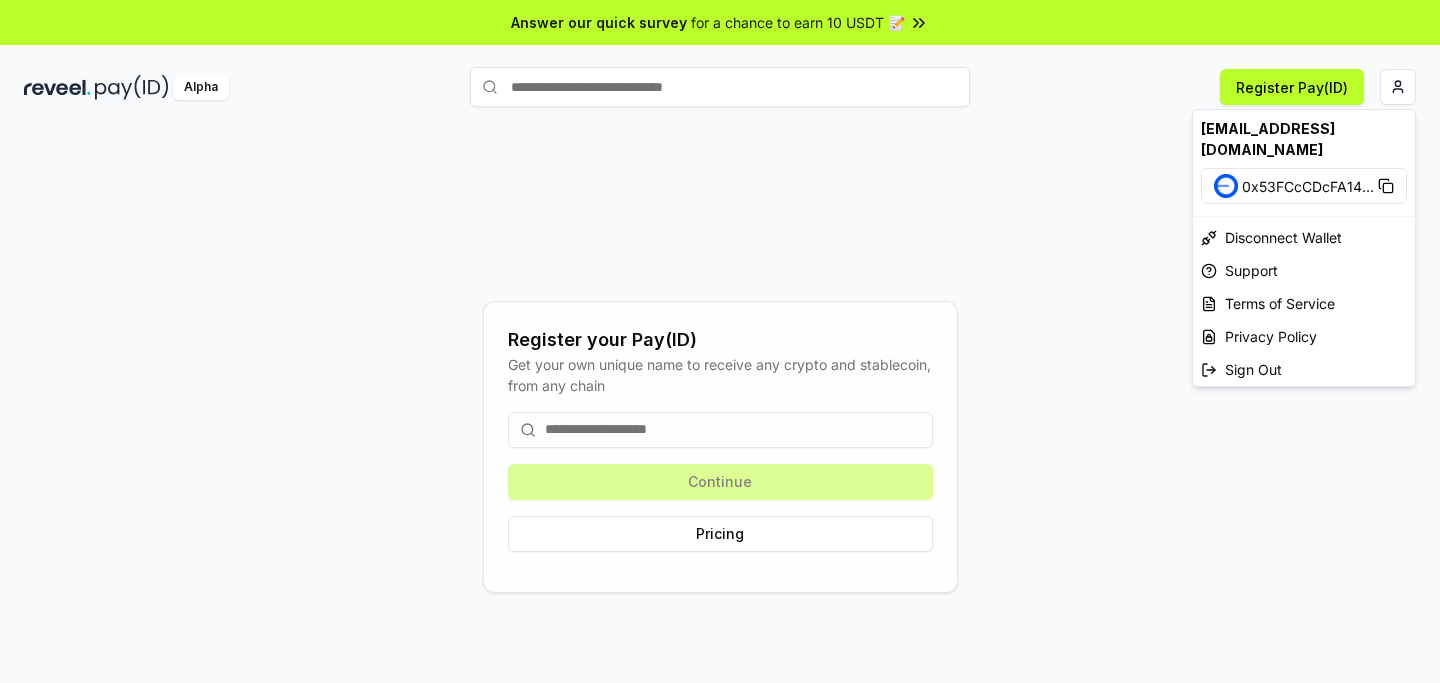 click on "okbaannab20@gmail.com" at bounding box center [1304, 139] 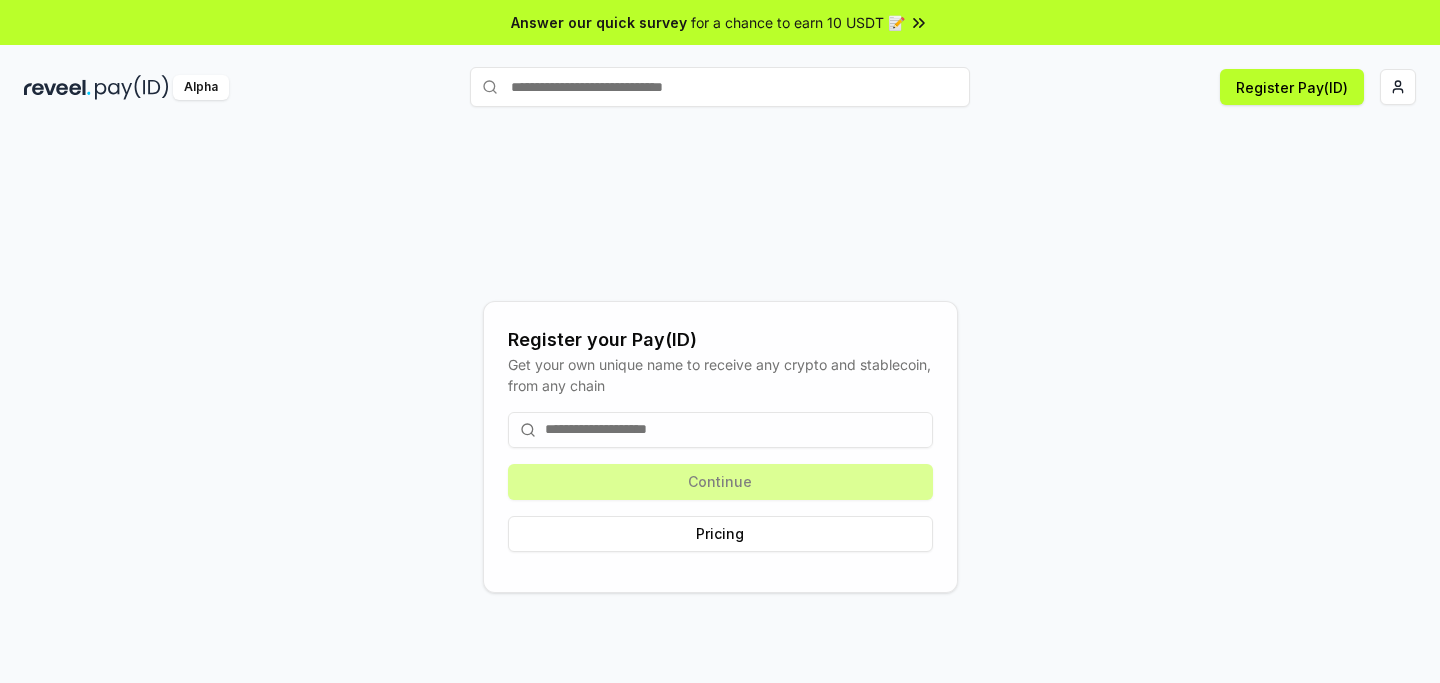 click at bounding box center (720, 87) 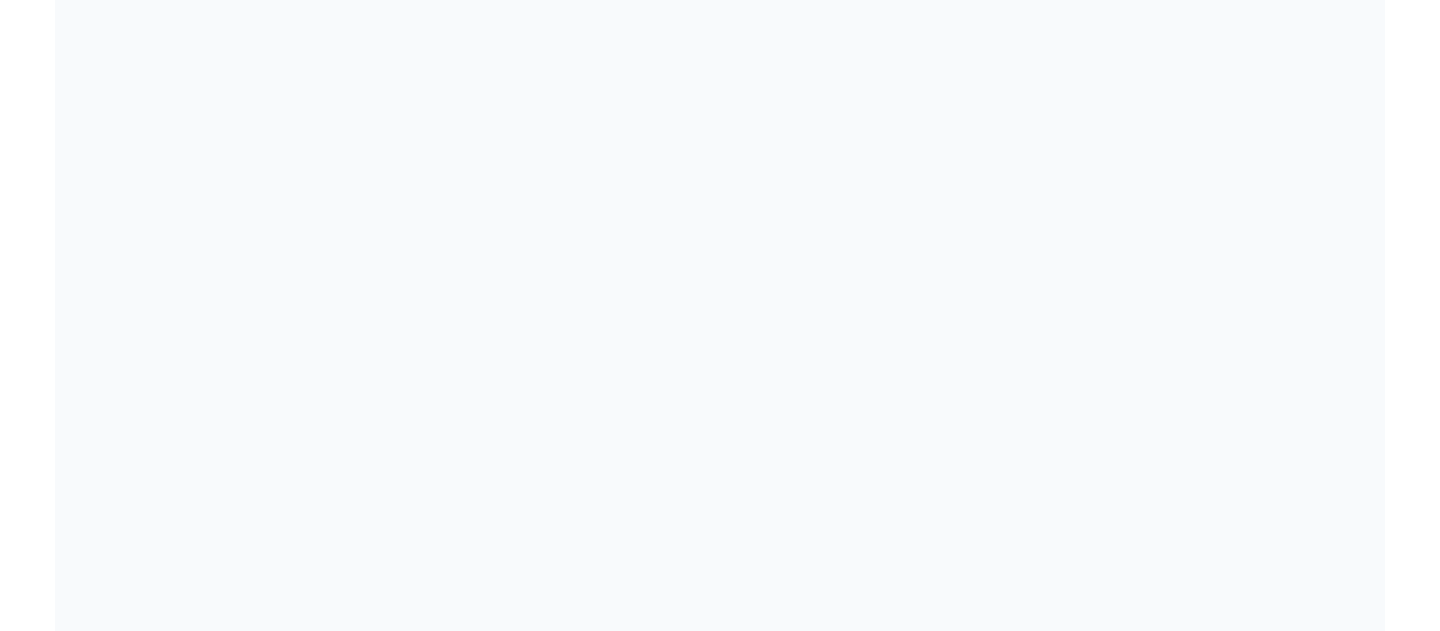 scroll, scrollTop: 0, scrollLeft: 0, axis: both 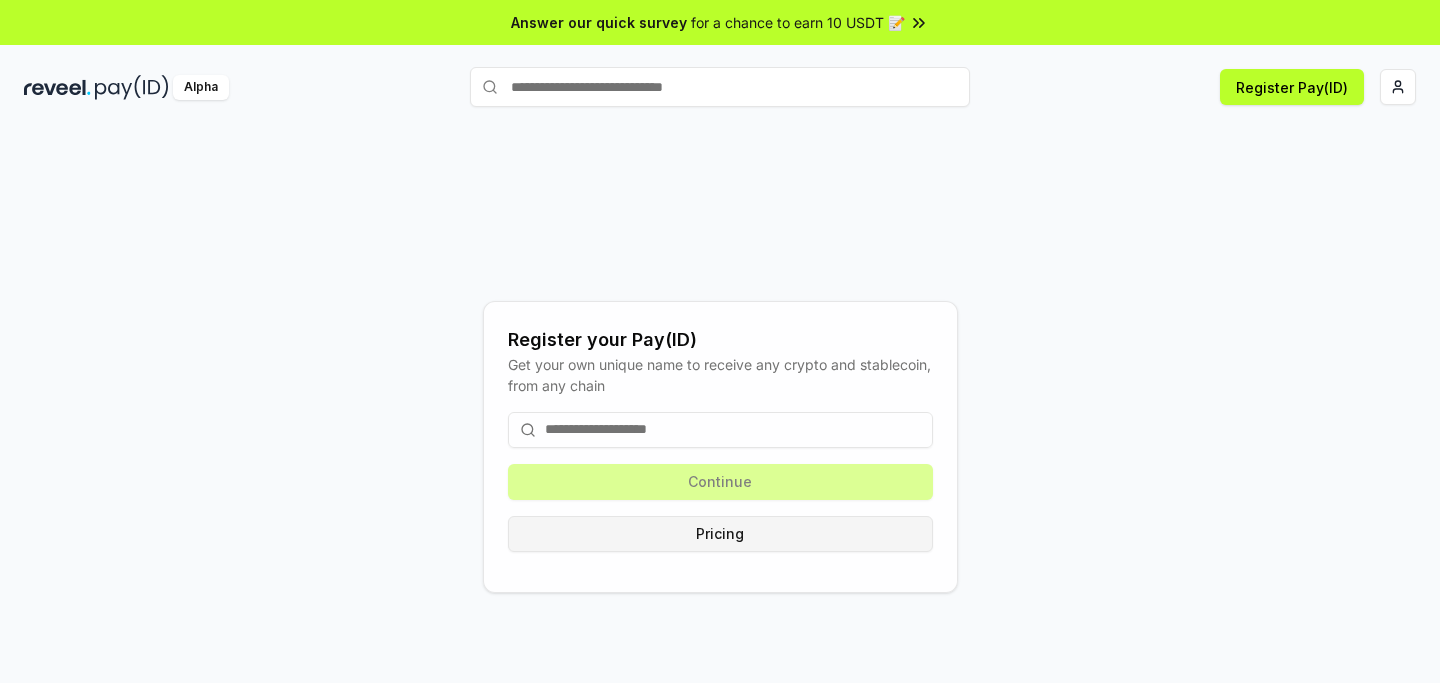 click on "Pricing" at bounding box center (720, 534) 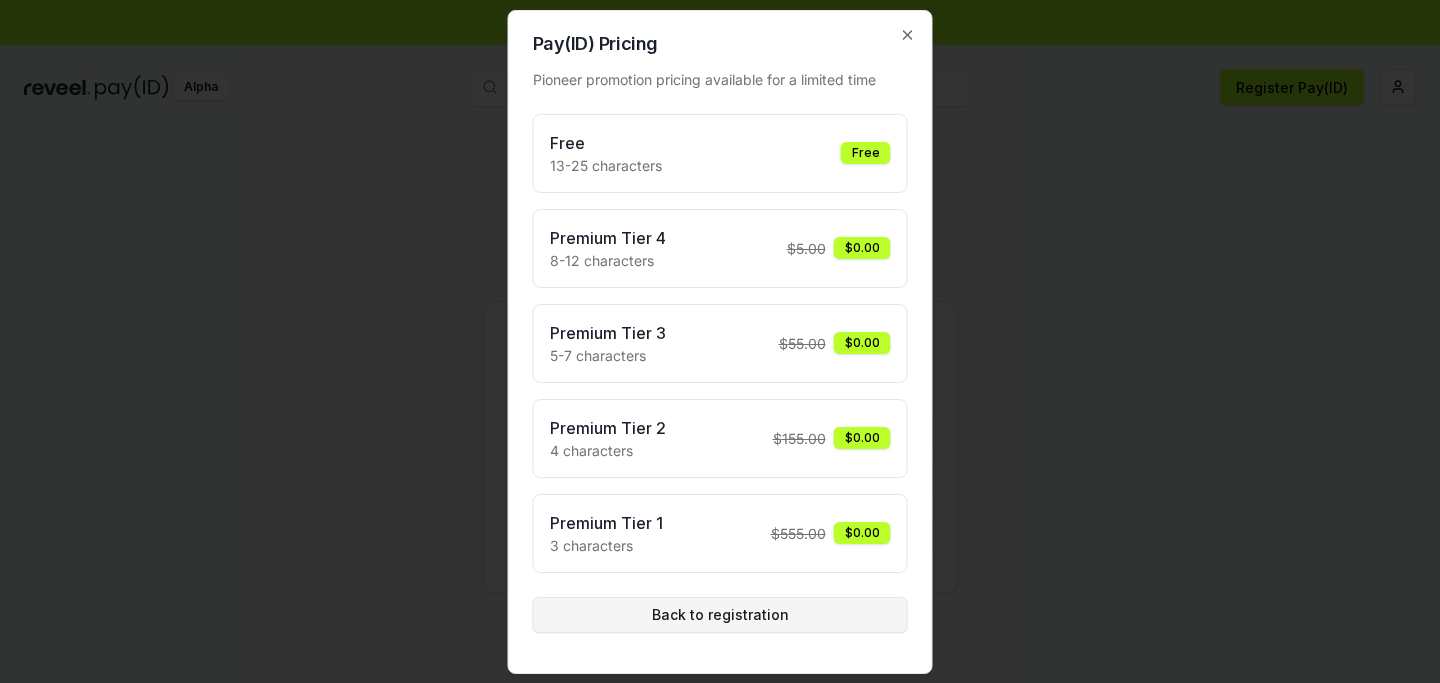 click on "Back to registration" at bounding box center [720, 615] 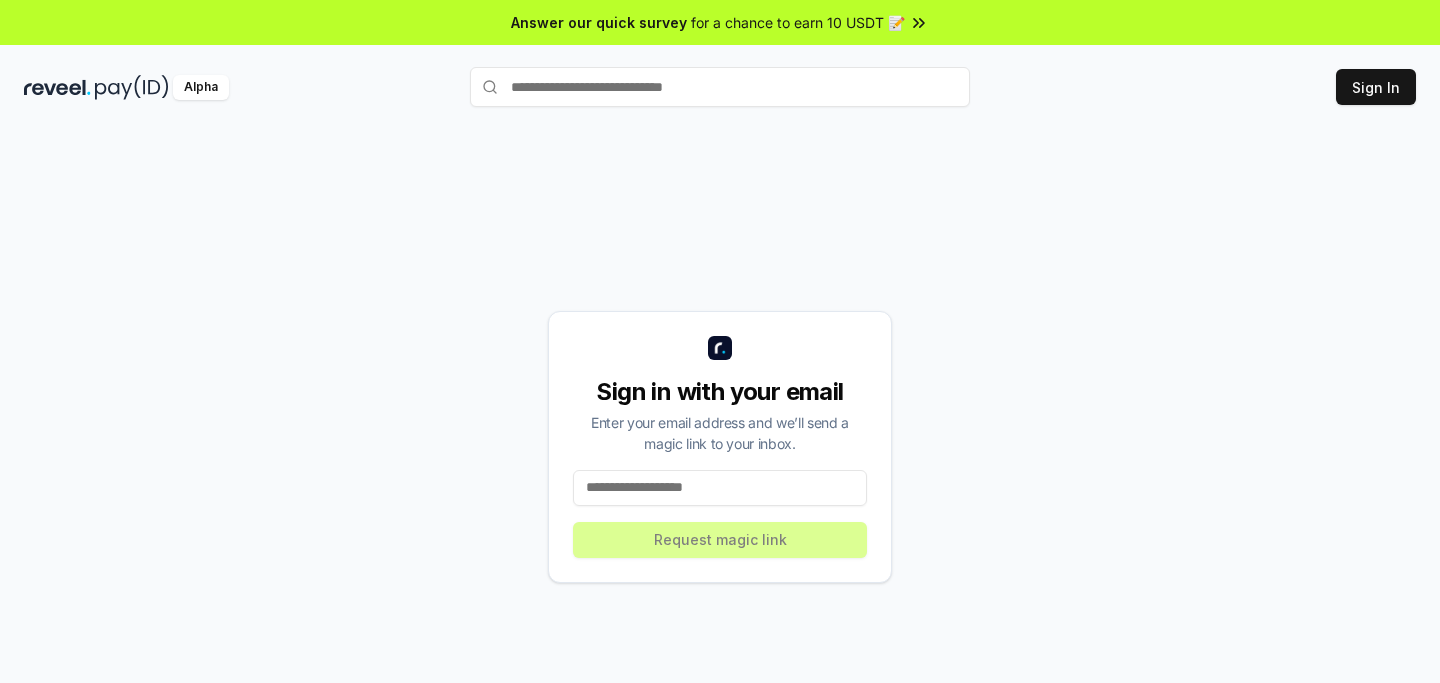 scroll, scrollTop: 0, scrollLeft: 0, axis: both 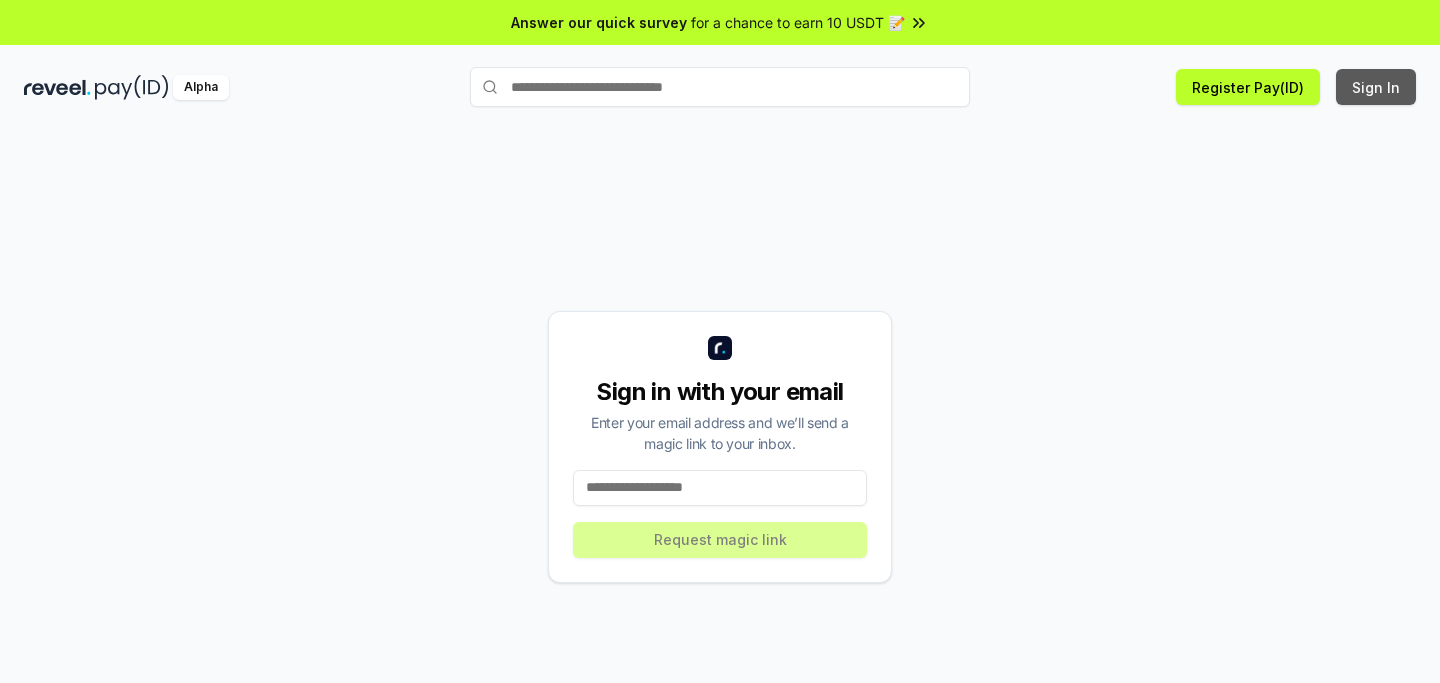 click on "Sign In" at bounding box center [1376, 87] 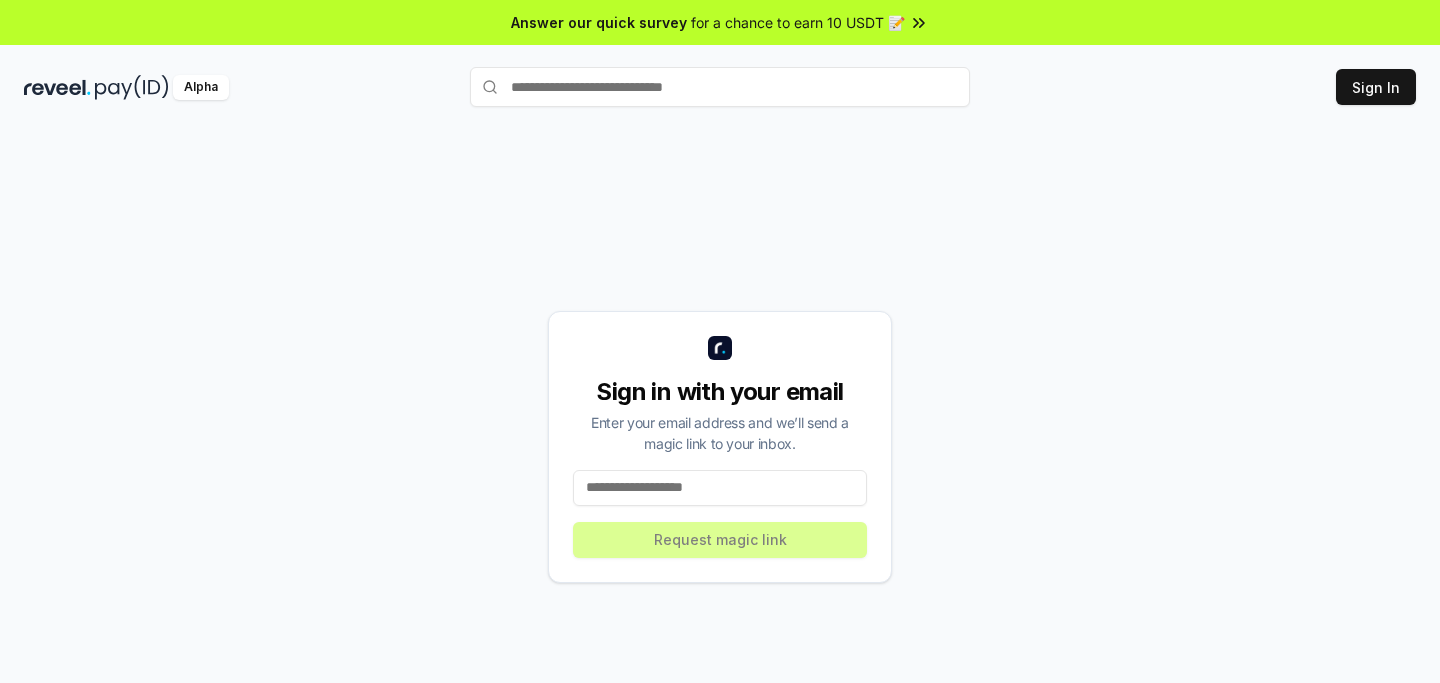 scroll, scrollTop: 0, scrollLeft: 0, axis: both 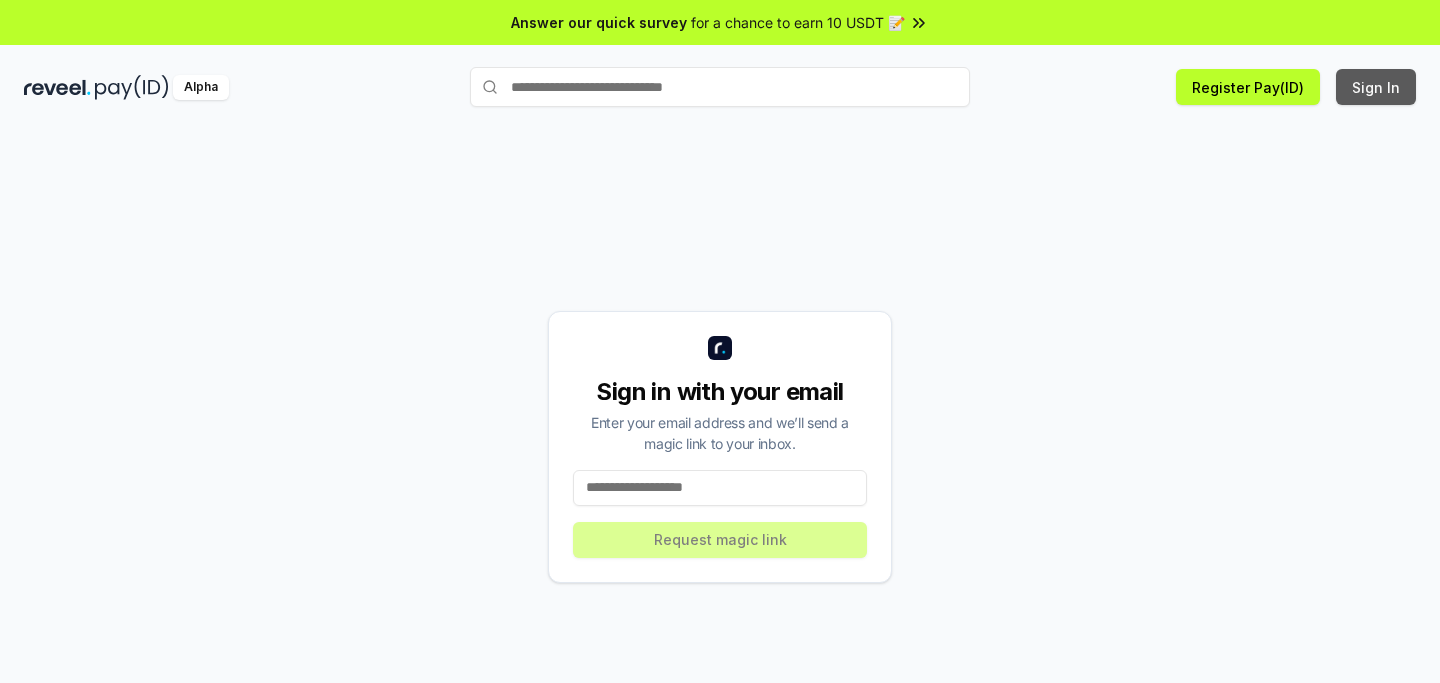 click on "Sign In" at bounding box center [1376, 87] 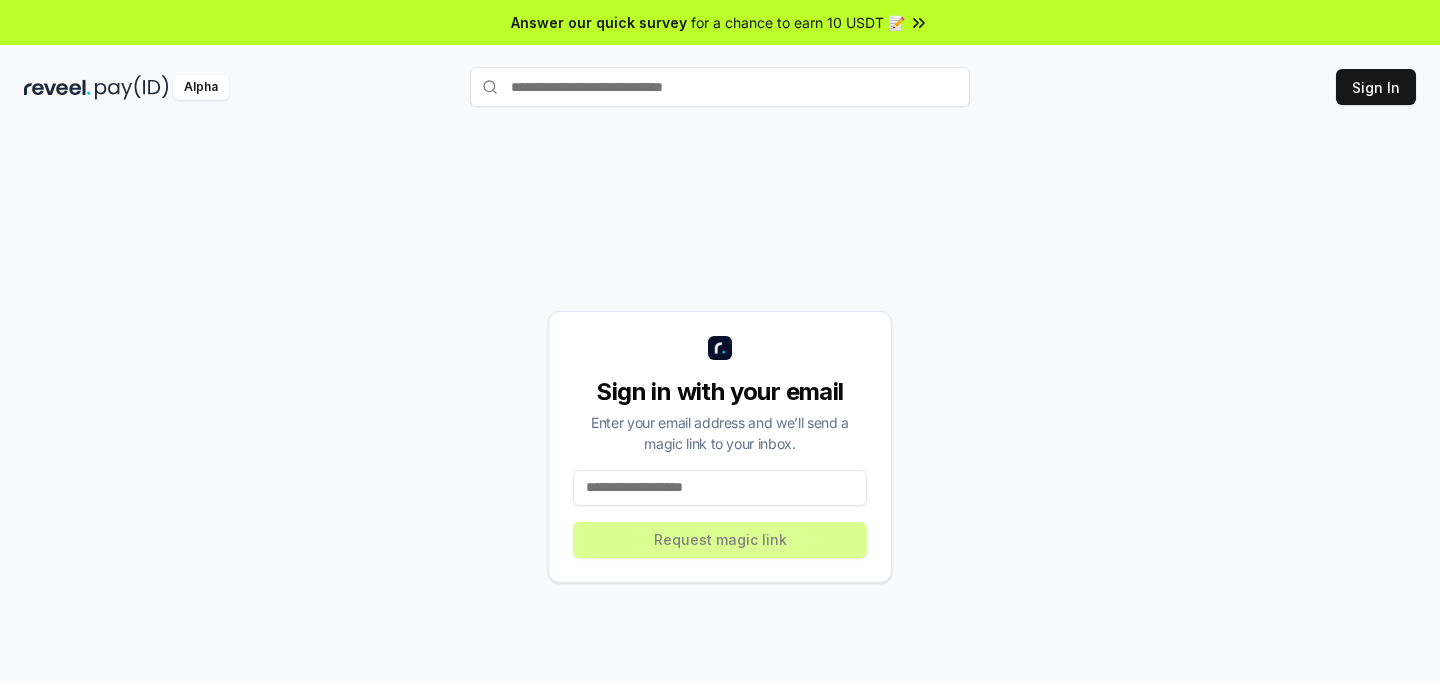 scroll, scrollTop: 0, scrollLeft: 0, axis: both 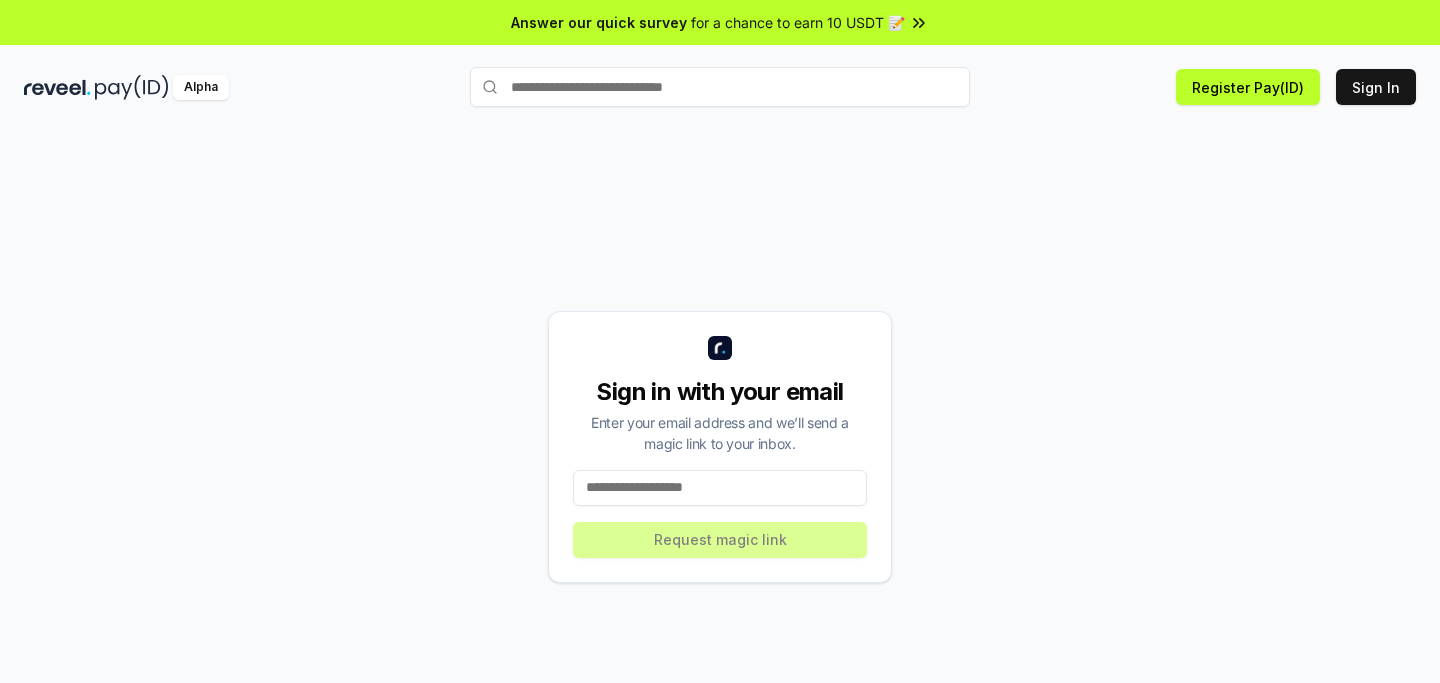 click at bounding box center [720, 488] 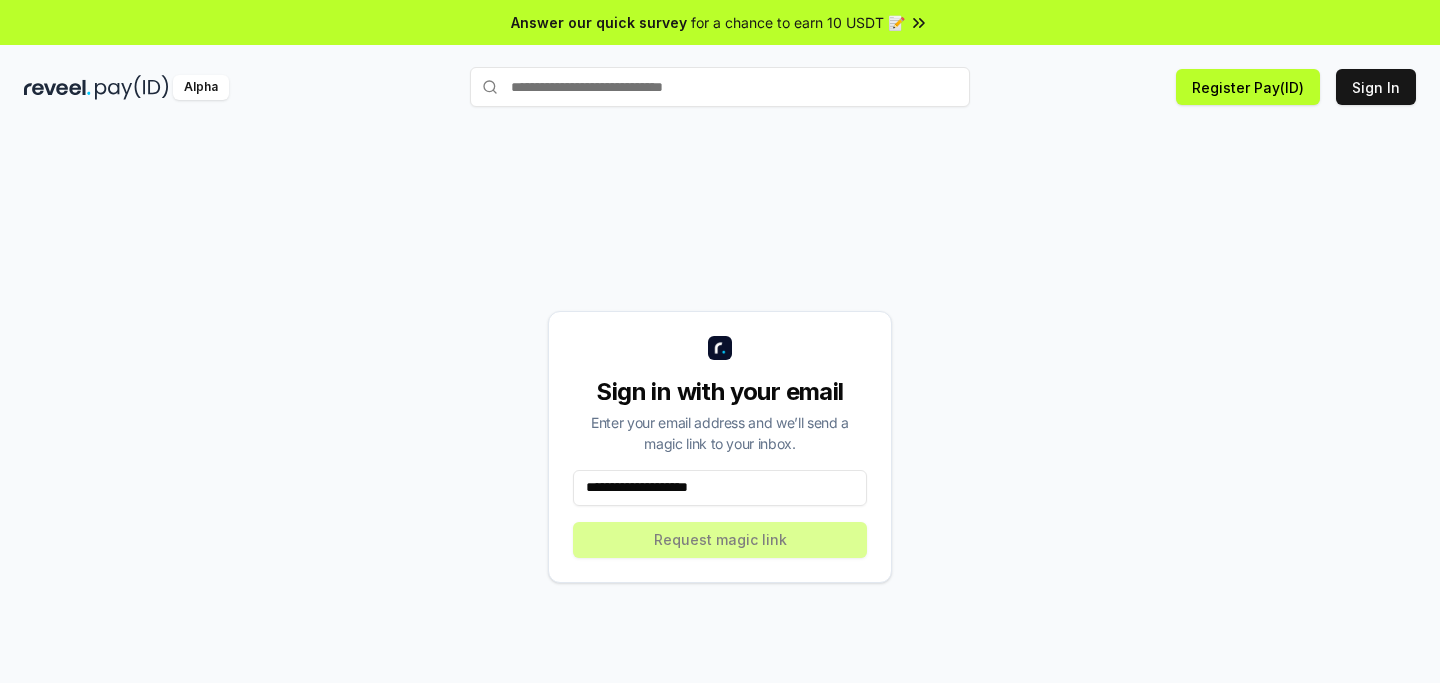 click on "**********" at bounding box center (720, 488) 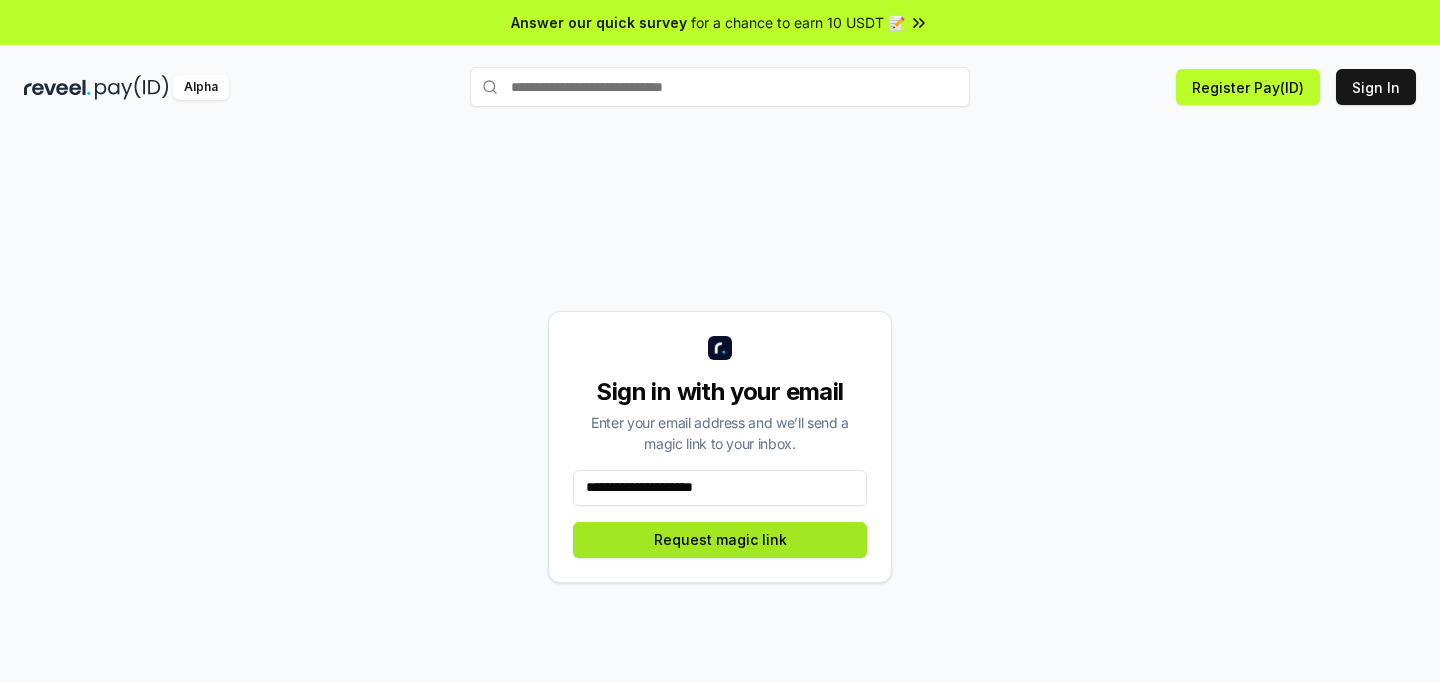 type on "**********" 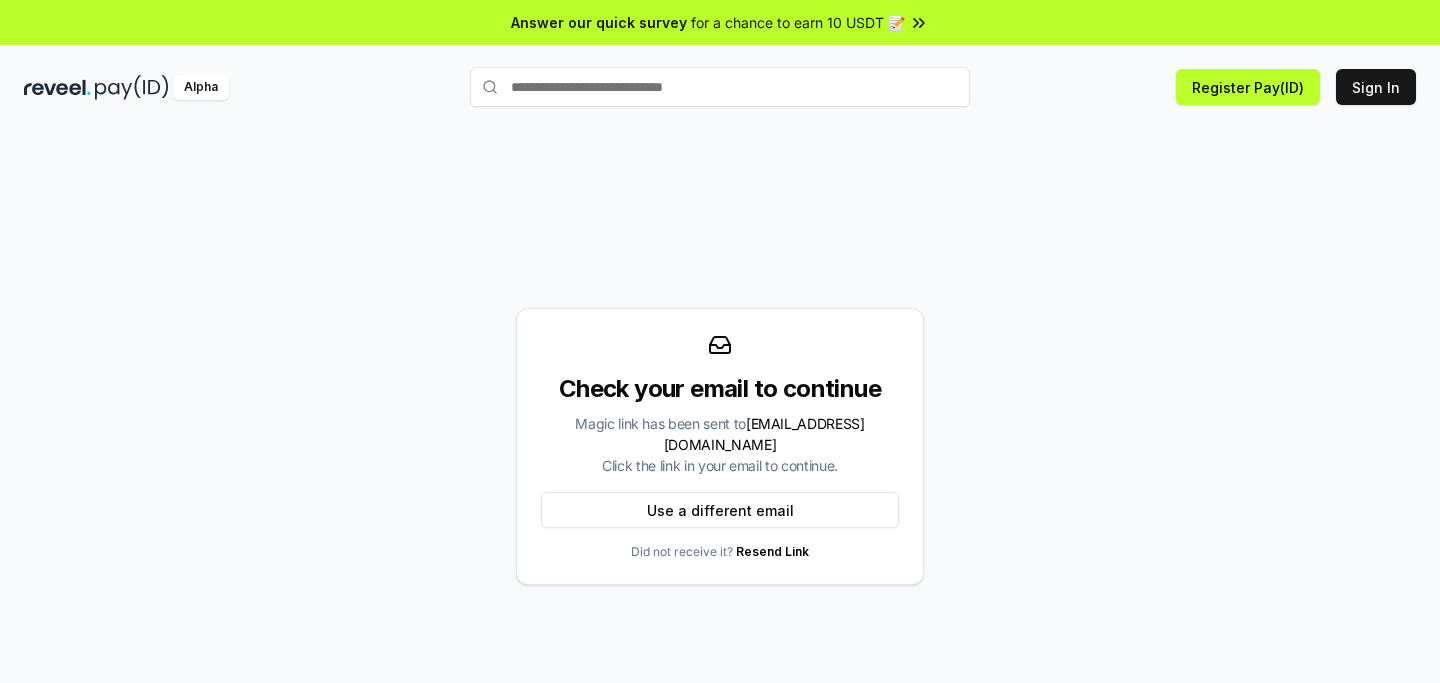 click on "Check your email to continue Magic link has been sent to  okbaannab20@gmail.com    Click the link in your email to continue. Use a different email Did not receive it?   Resend Link" at bounding box center [720, 446] 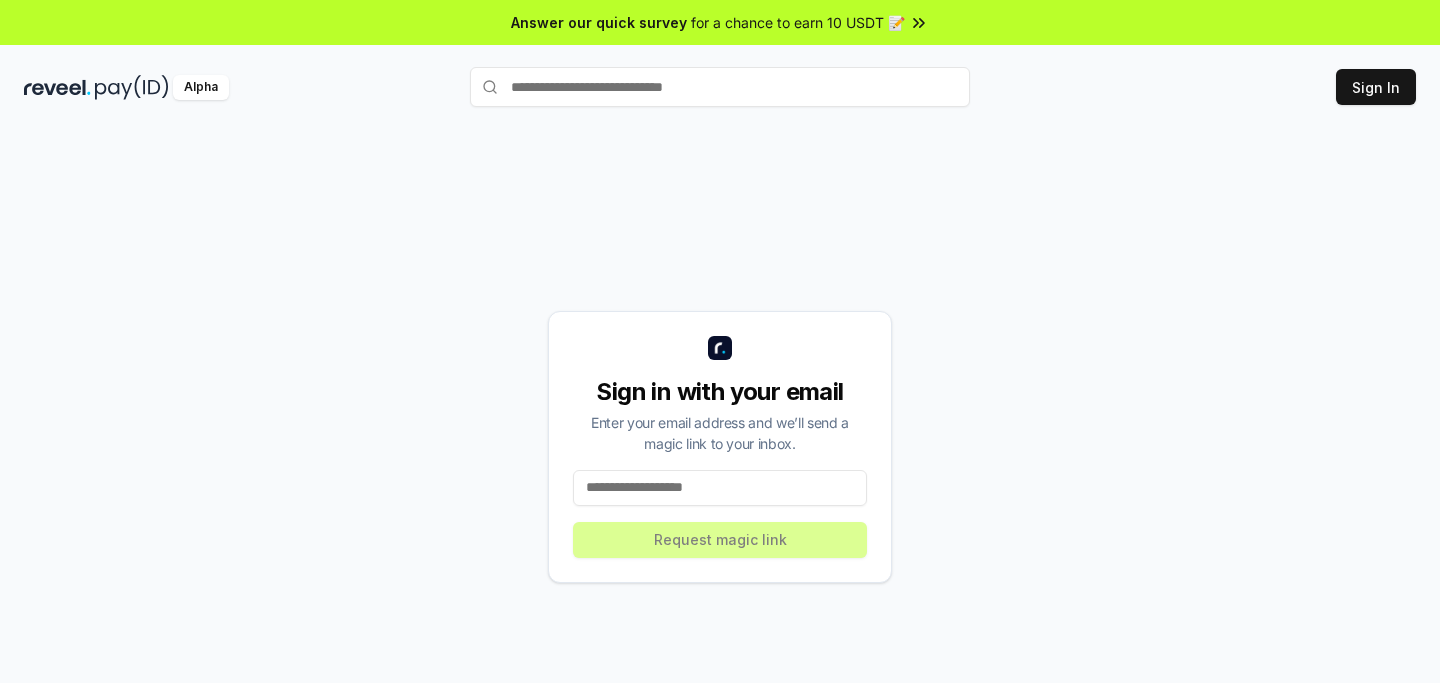 scroll, scrollTop: 0, scrollLeft: 0, axis: both 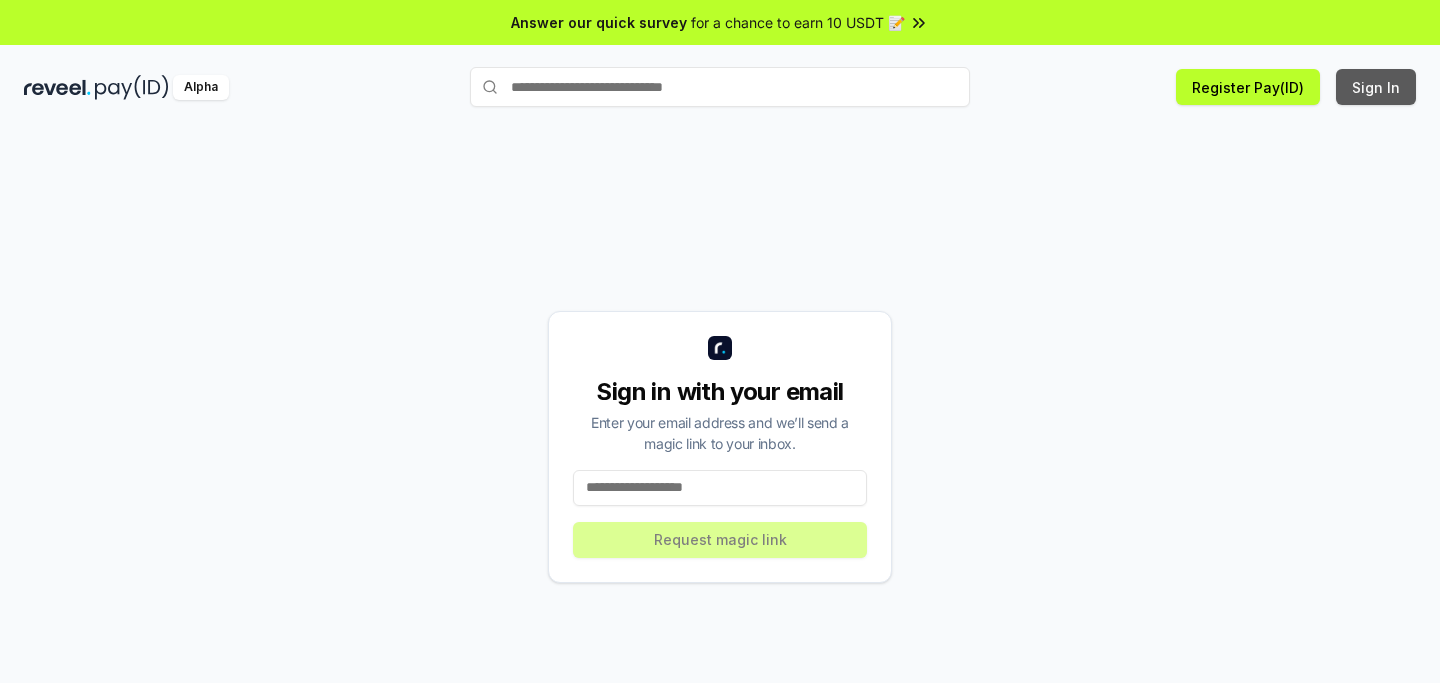 click on "Sign In" at bounding box center (1376, 87) 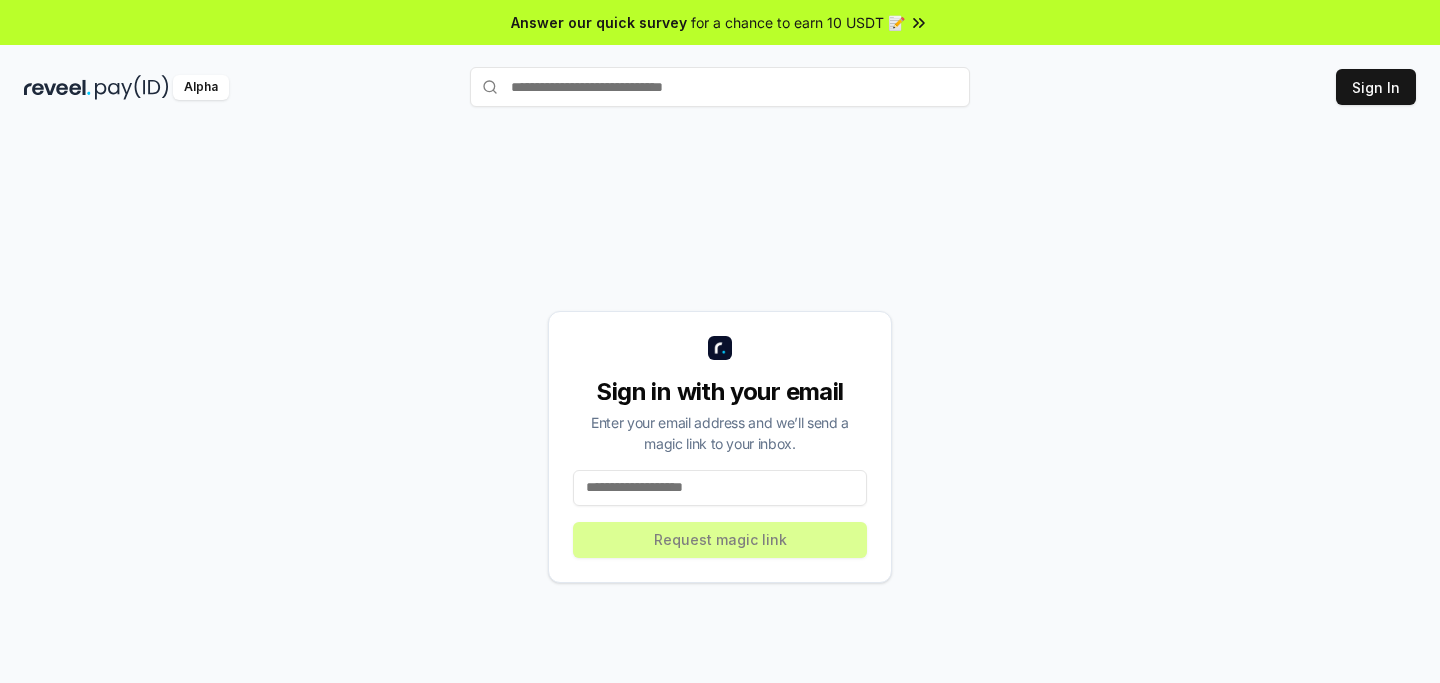 scroll, scrollTop: 0, scrollLeft: 0, axis: both 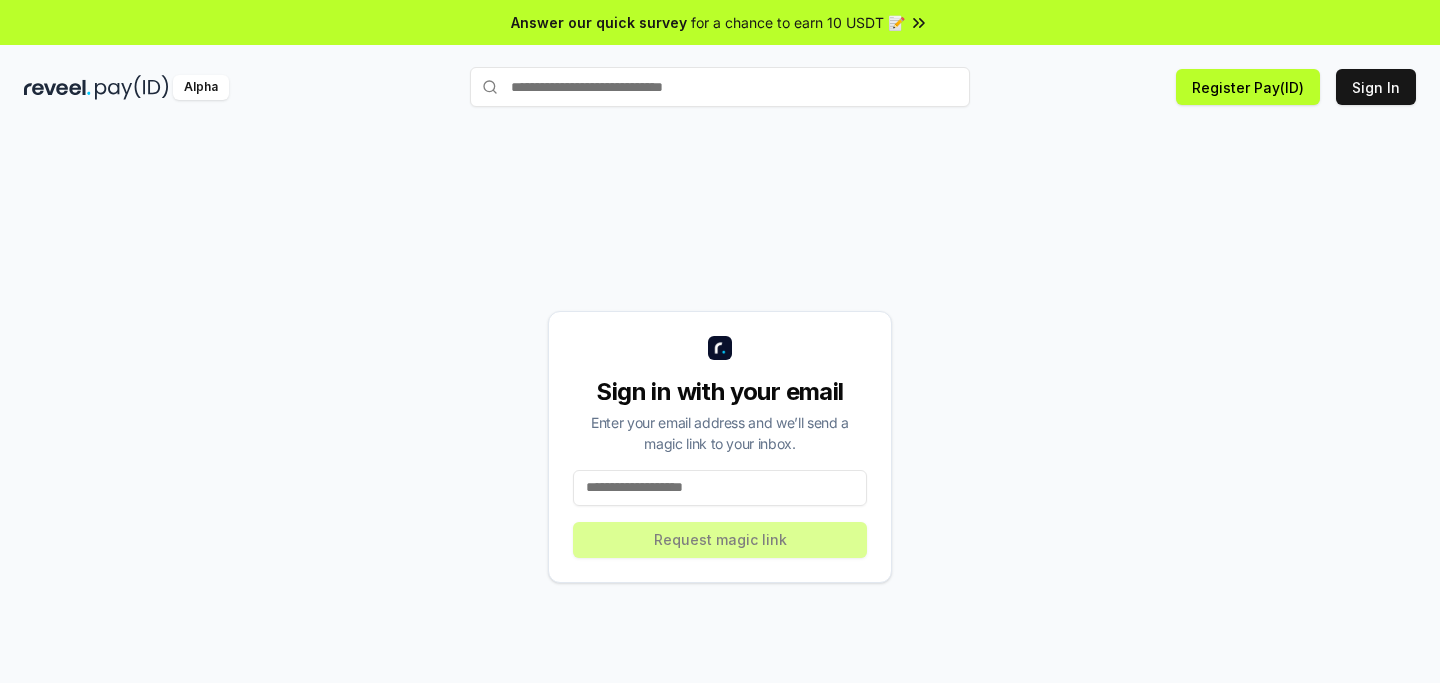 click at bounding box center [720, 488] 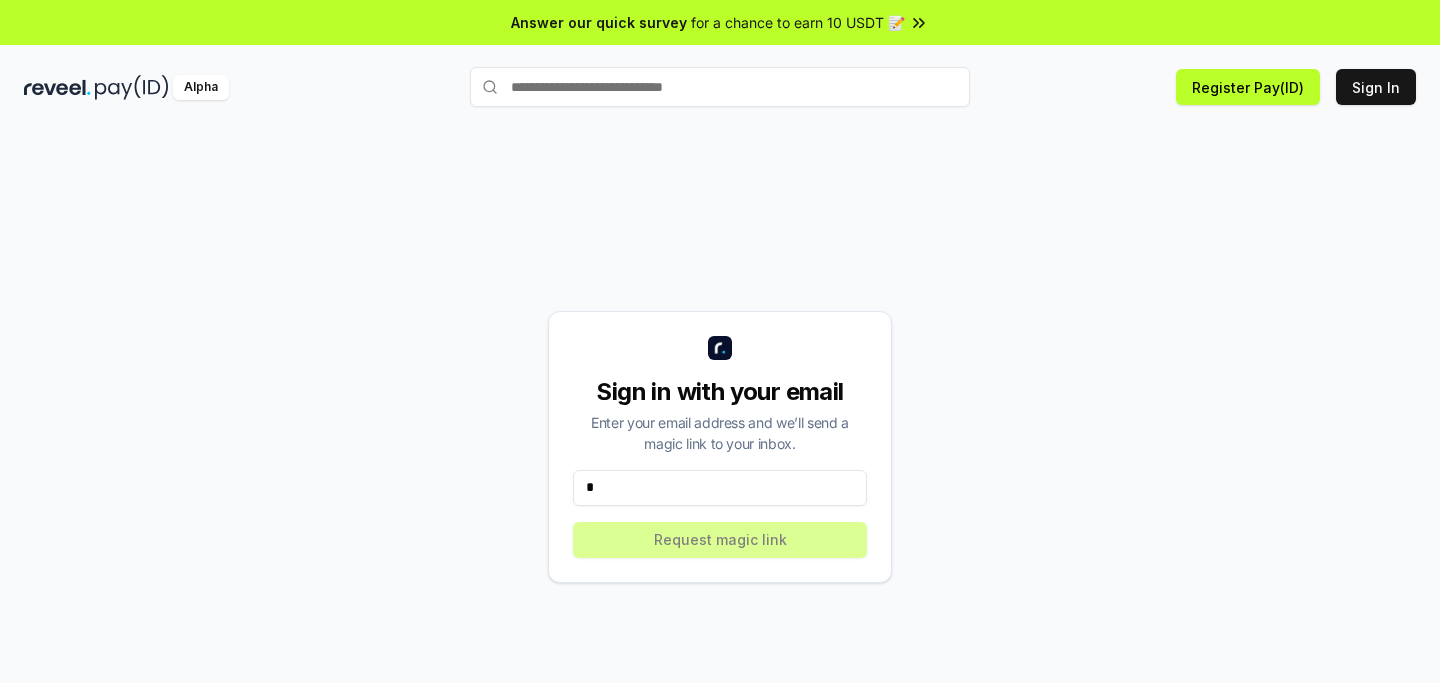 click on "*" at bounding box center (720, 488) 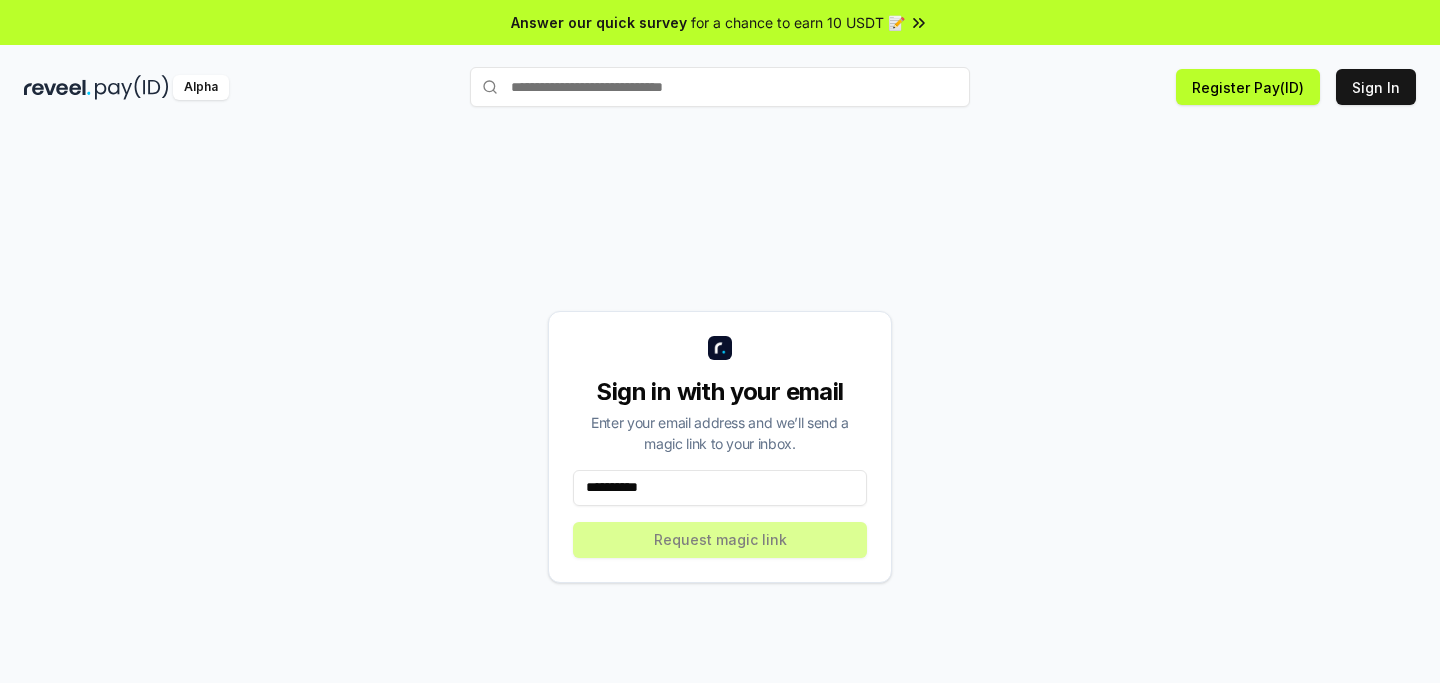 click on "**********" at bounding box center (720, 488) 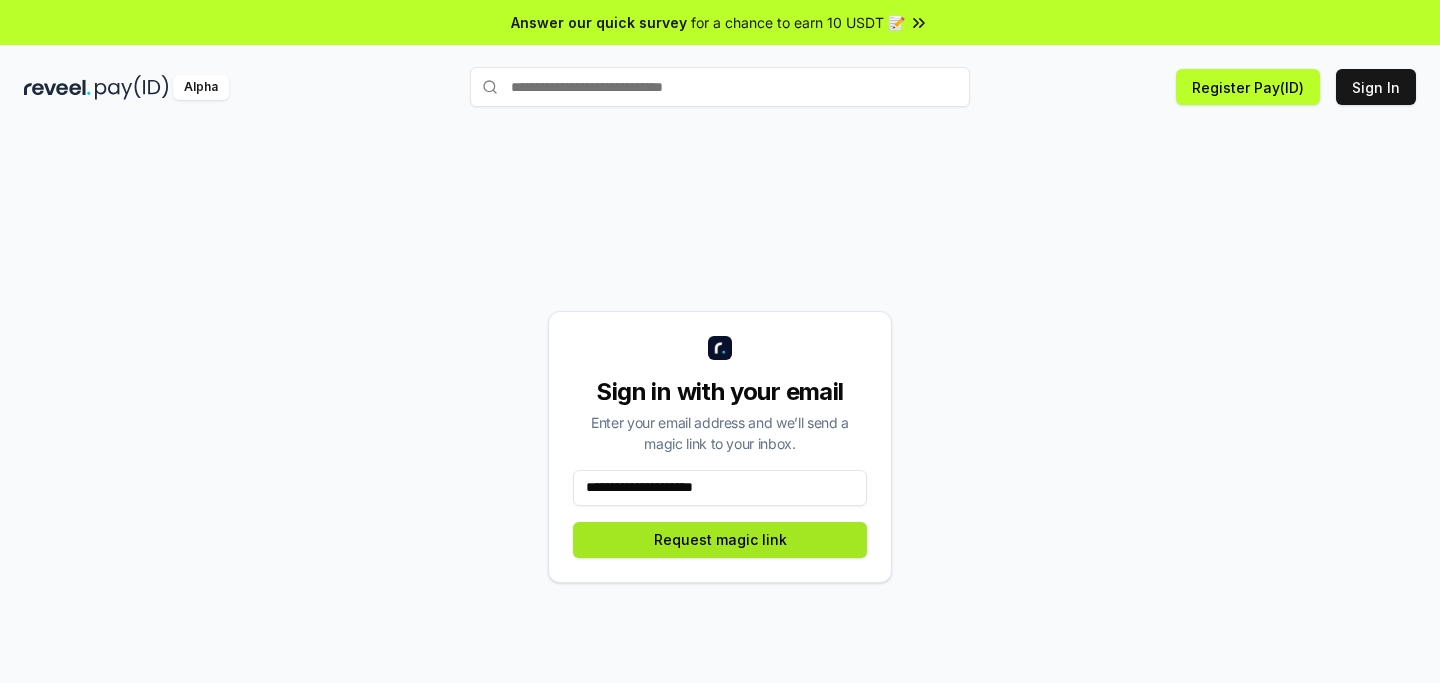 type on "**********" 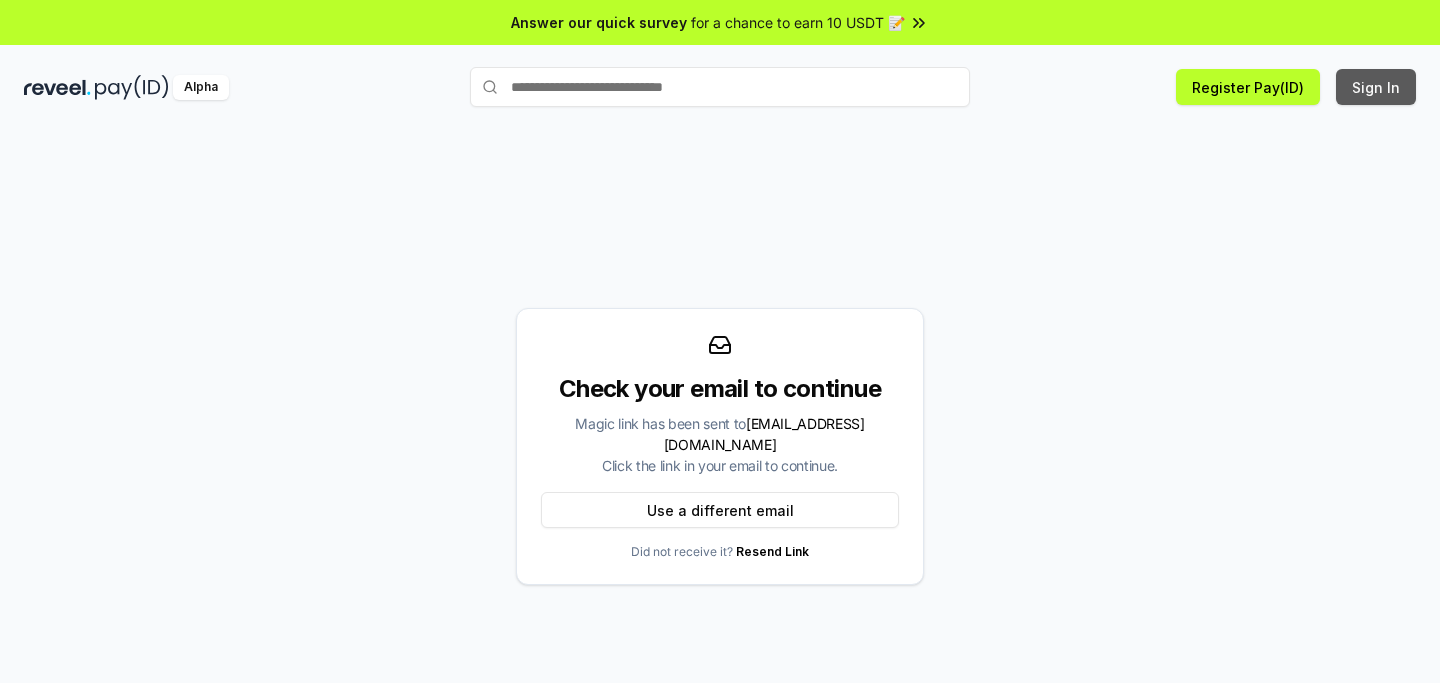 click on "Sign In" at bounding box center (1376, 87) 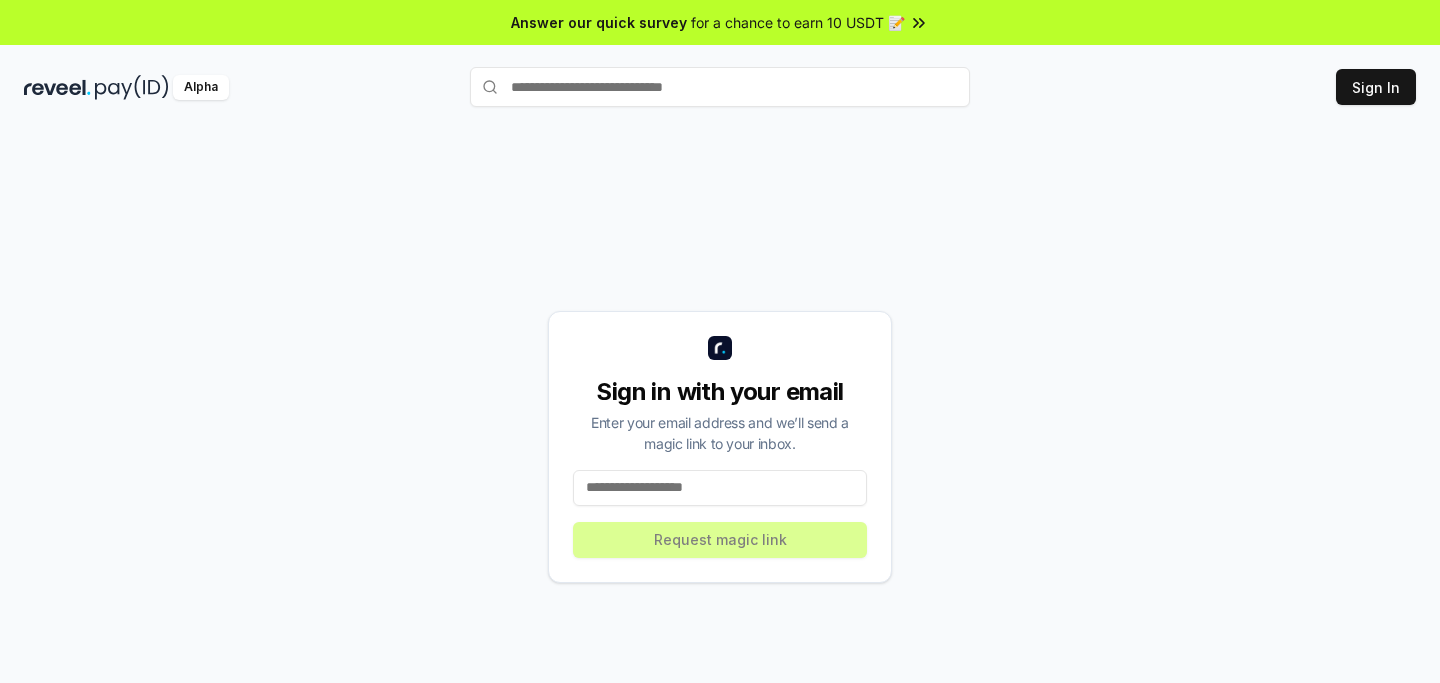 scroll, scrollTop: 0, scrollLeft: 0, axis: both 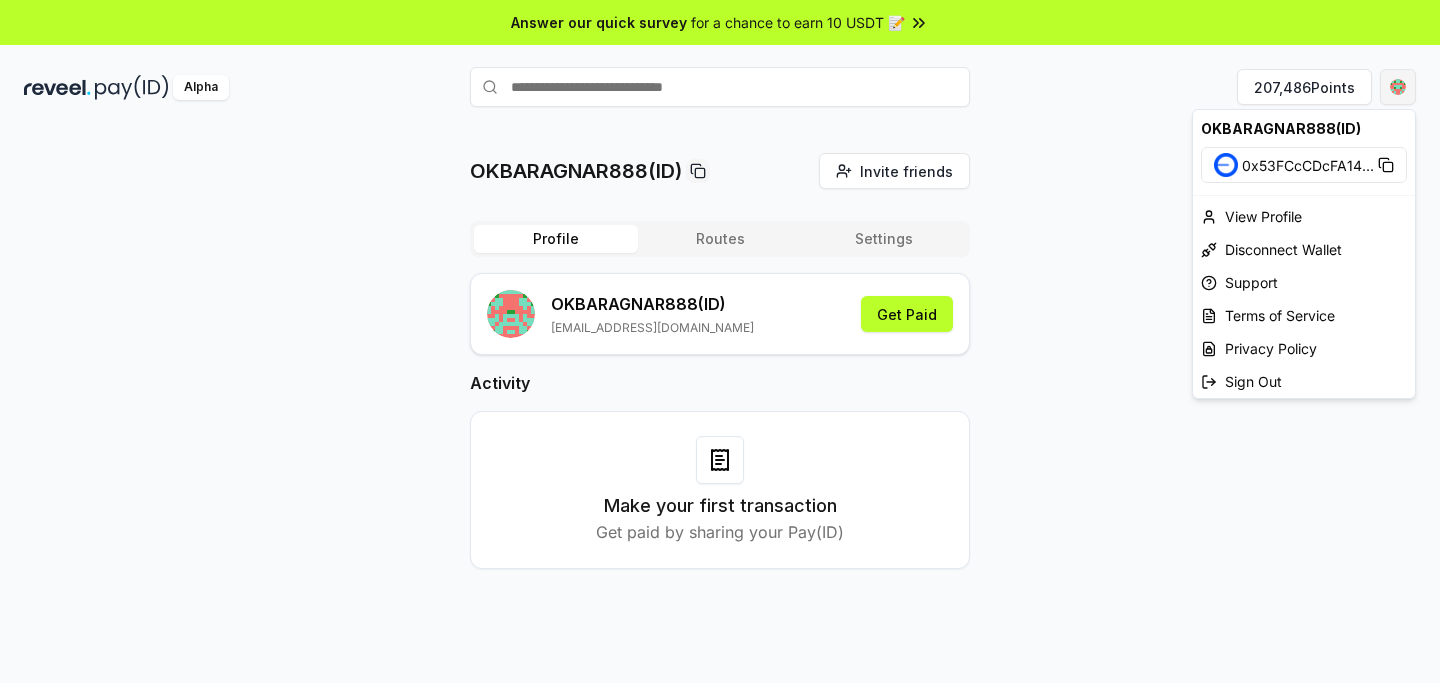 click on "Answer our quick survey for a chance to earn 10 USDT 📝 Alpha   207,486  Points OKBARAGNAR888(ID) Invite friends Invite Profile Routes Settings OKBARAGNAR888 (ID) okbaannab20@gmail.com Get Paid Activity Make your first transaction Get paid by sharing your Pay(ID) OKBARAGNAR888(ID)   0x53FCcCDcFA14 ...     View Profile   Disconnect Wallet   Support   Terms of Service   Privacy Policy   Sign Out" at bounding box center (720, 341) 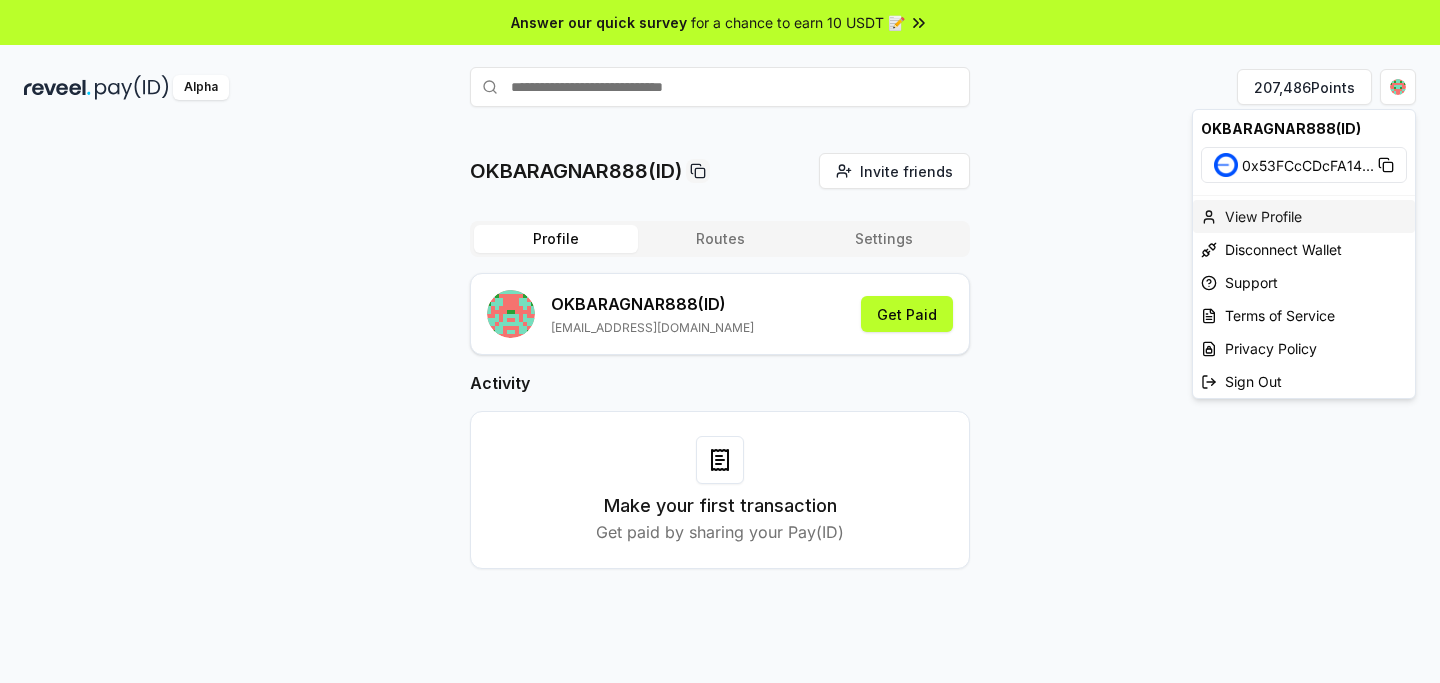 click on "View Profile" at bounding box center [1304, 216] 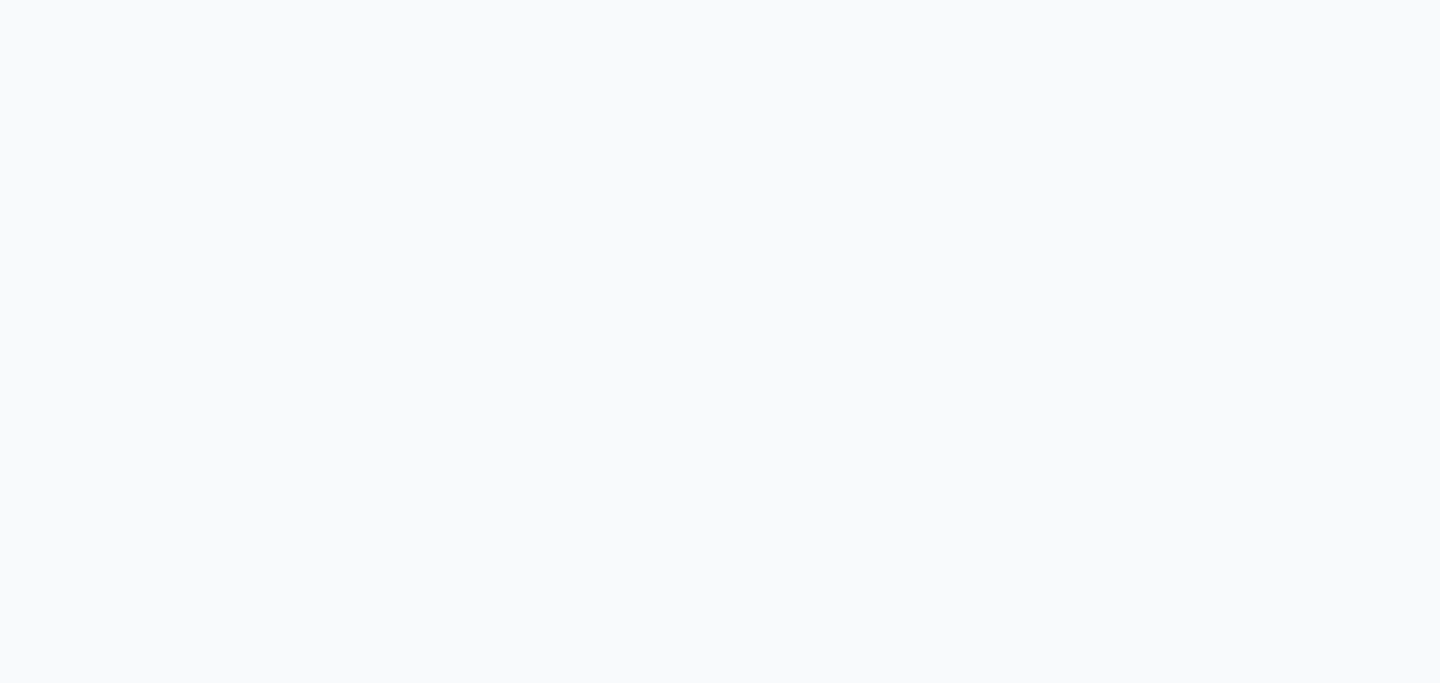 scroll, scrollTop: 0, scrollLeft: 0, axis: both 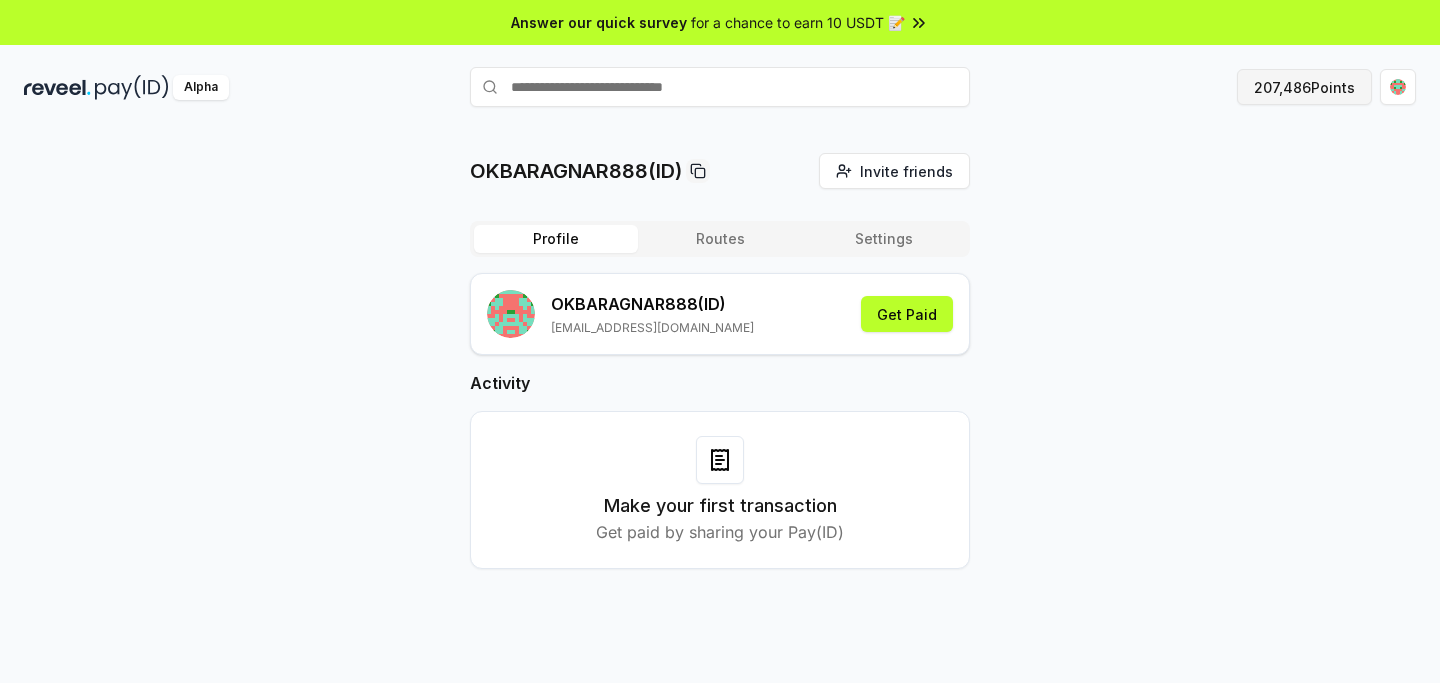click on "207,486  Points" at bounding box center [1304, 87] 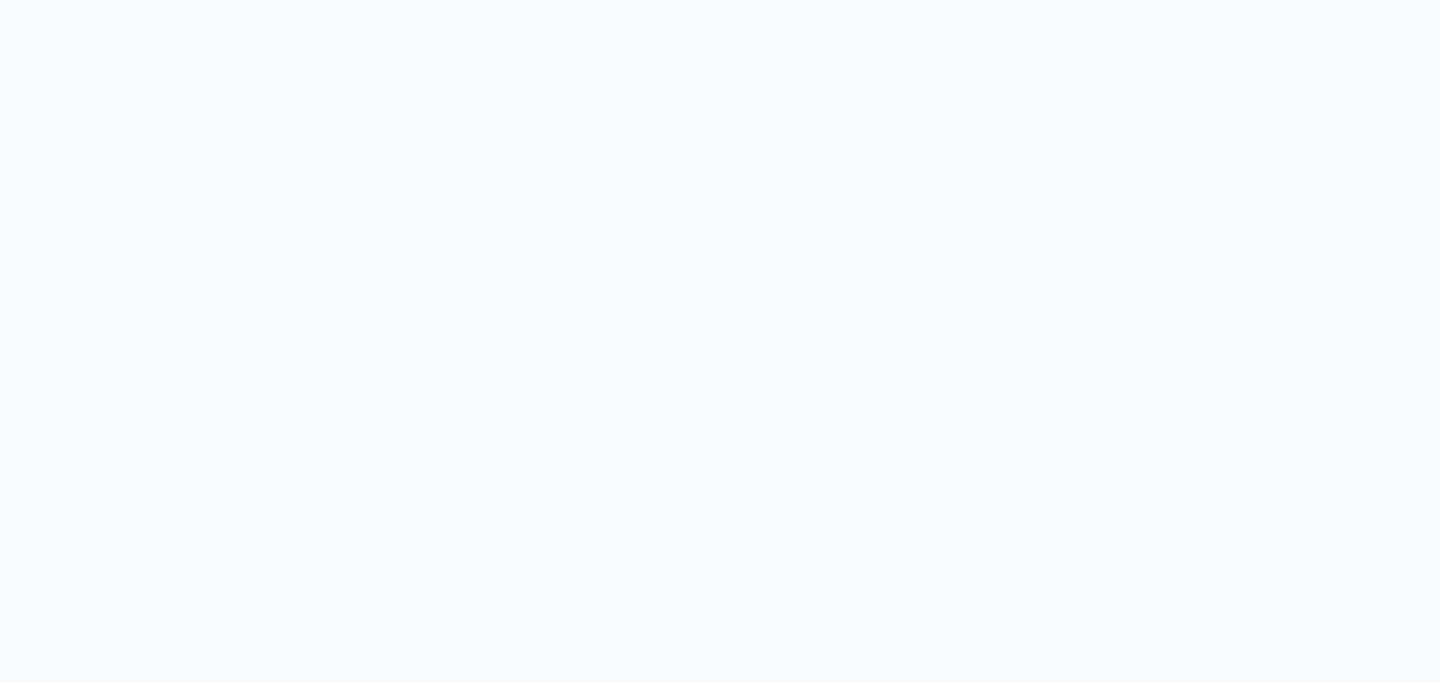 scroll, scrollTop: 0, scrollLeft: 0, axis: both 